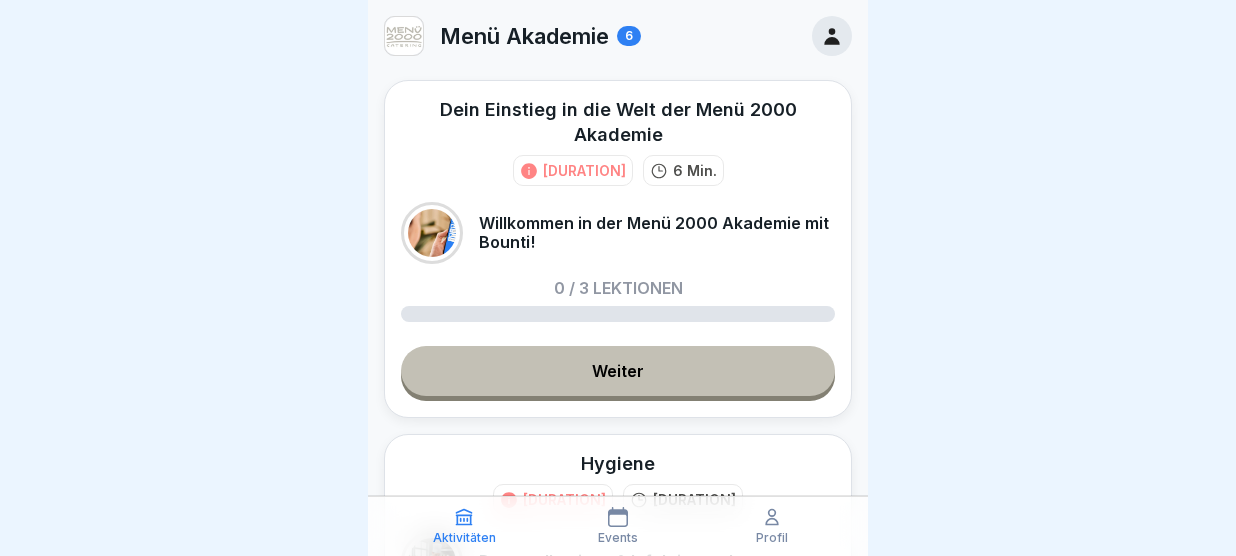 scroll, scrollTop: 0, scrollLeft: 0, axis: both 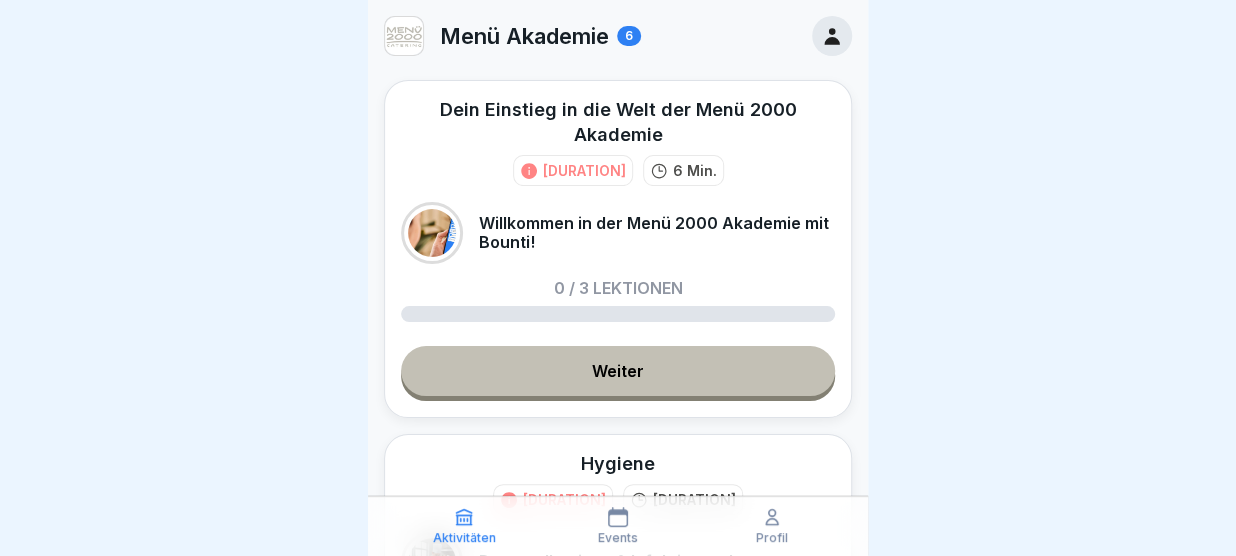click on "Weiter" at bounding box center [618, 371] 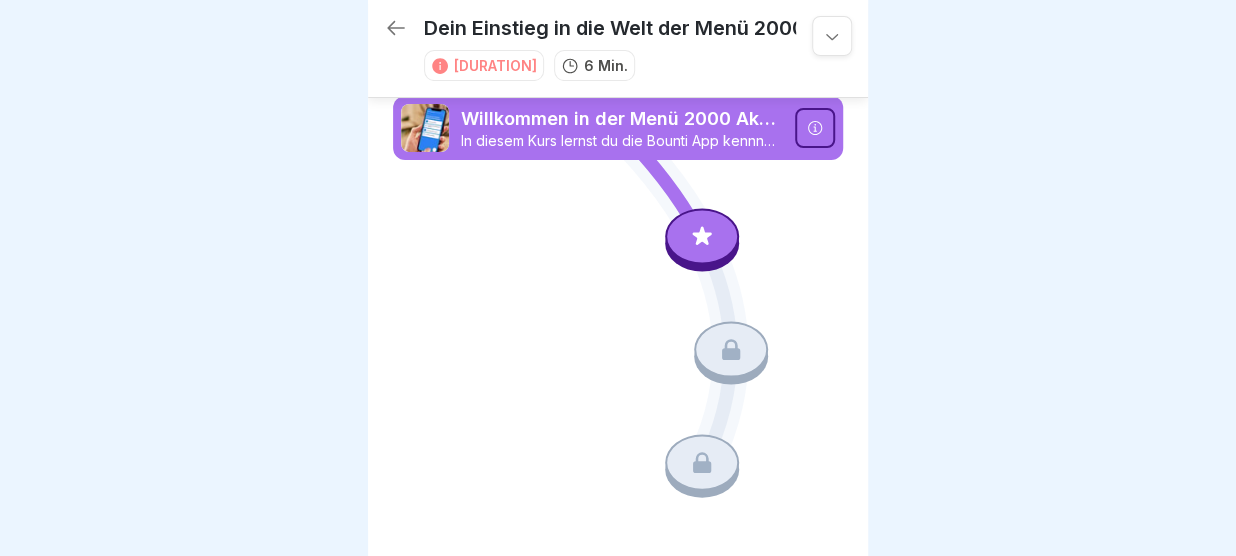 click 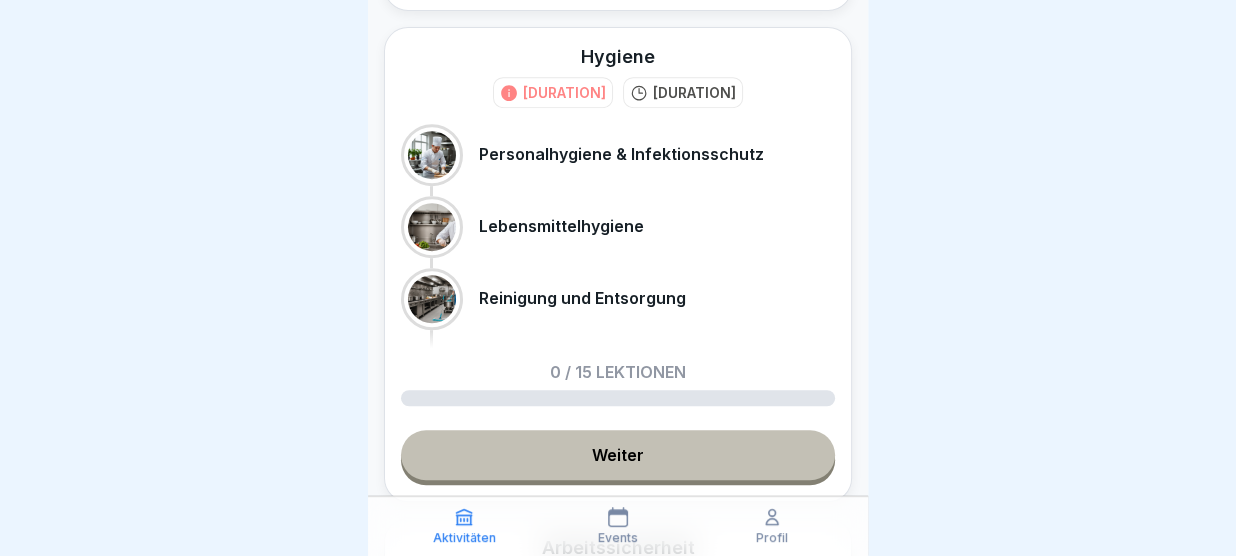 scroll, scrollTop: 459, scrollLeft: 0, axis: vertical 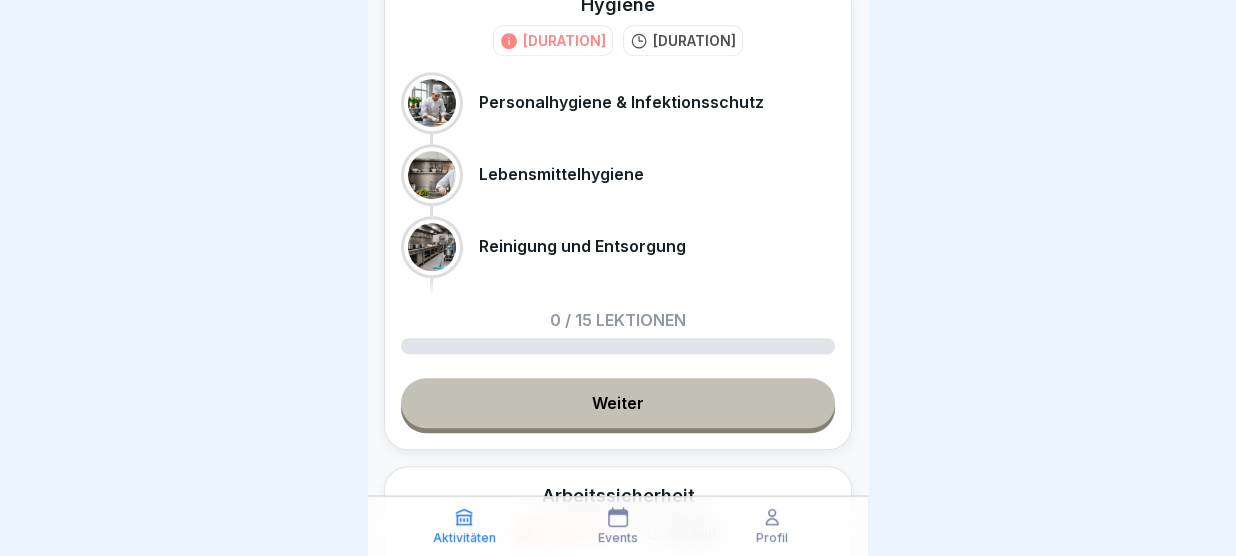 click at bounding box center (618, 278) 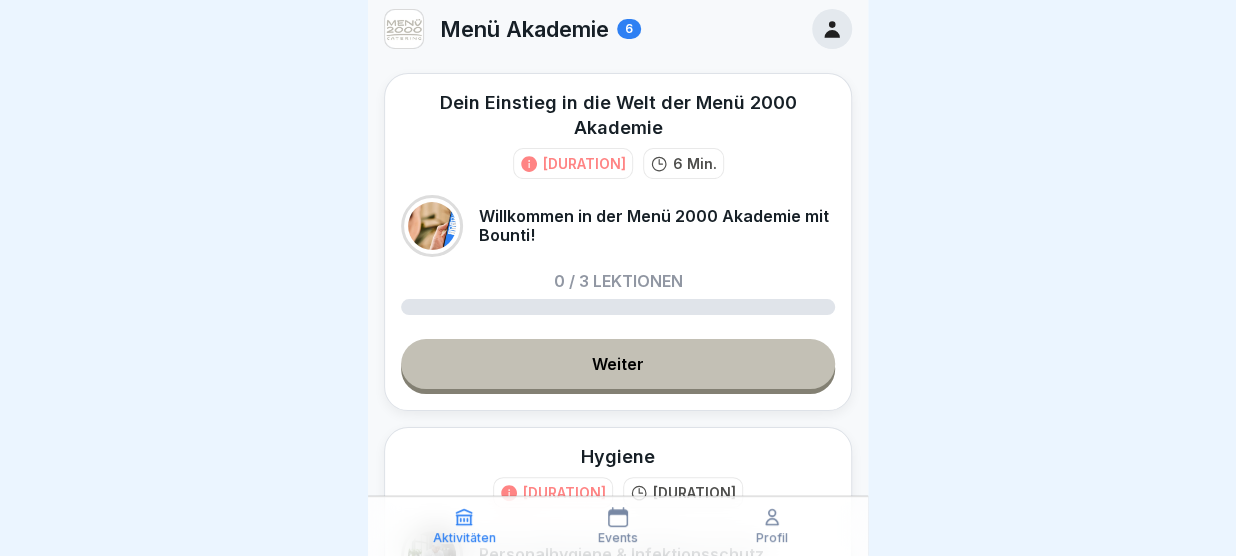 scroll, scrollTop: 0, scrollLeft: 0, axis: both 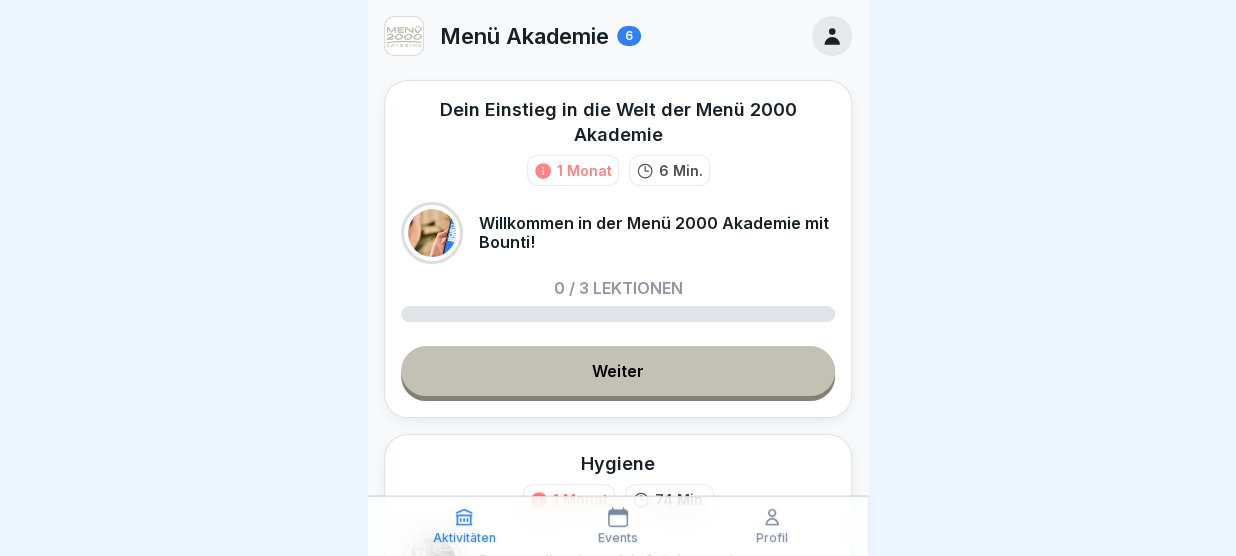 click on "Weiter" at bounding box center (618, 371) 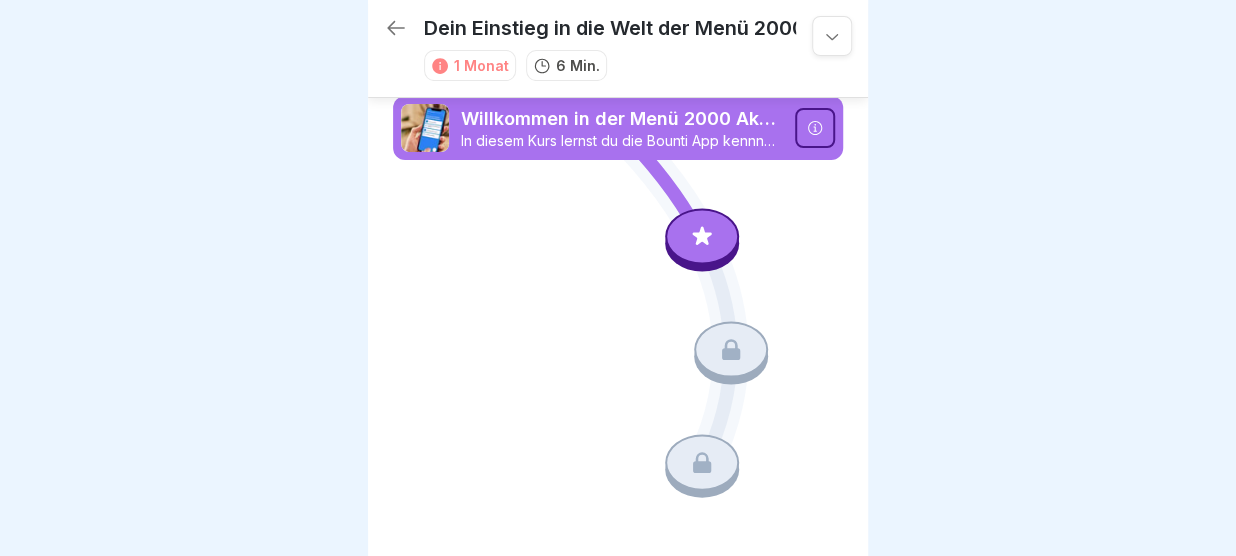 click 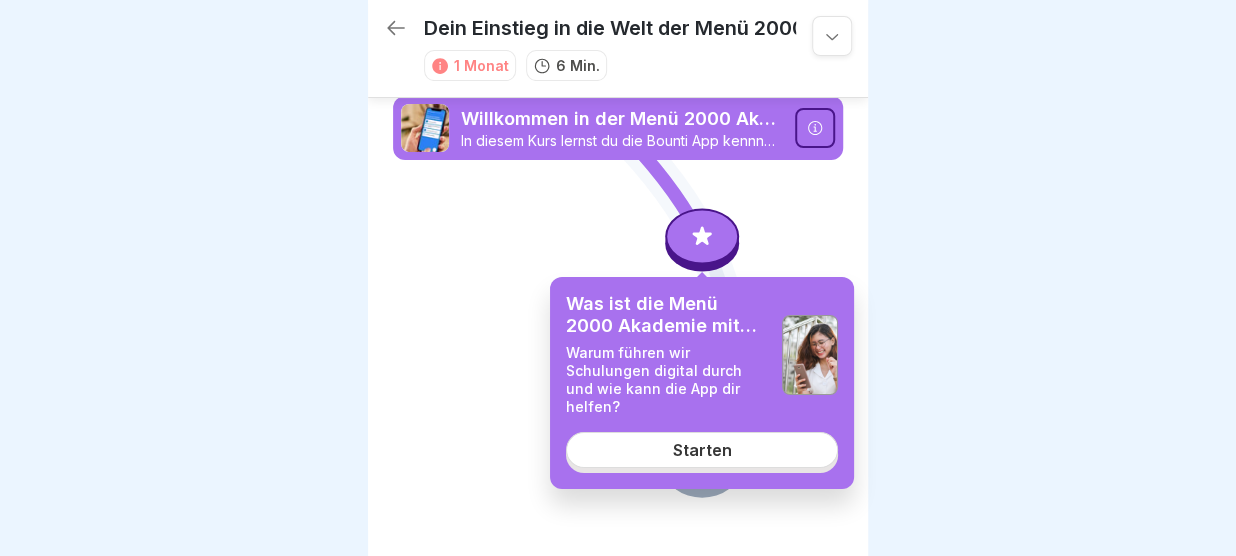 click on "Starten" at bounding box center [702, 450] 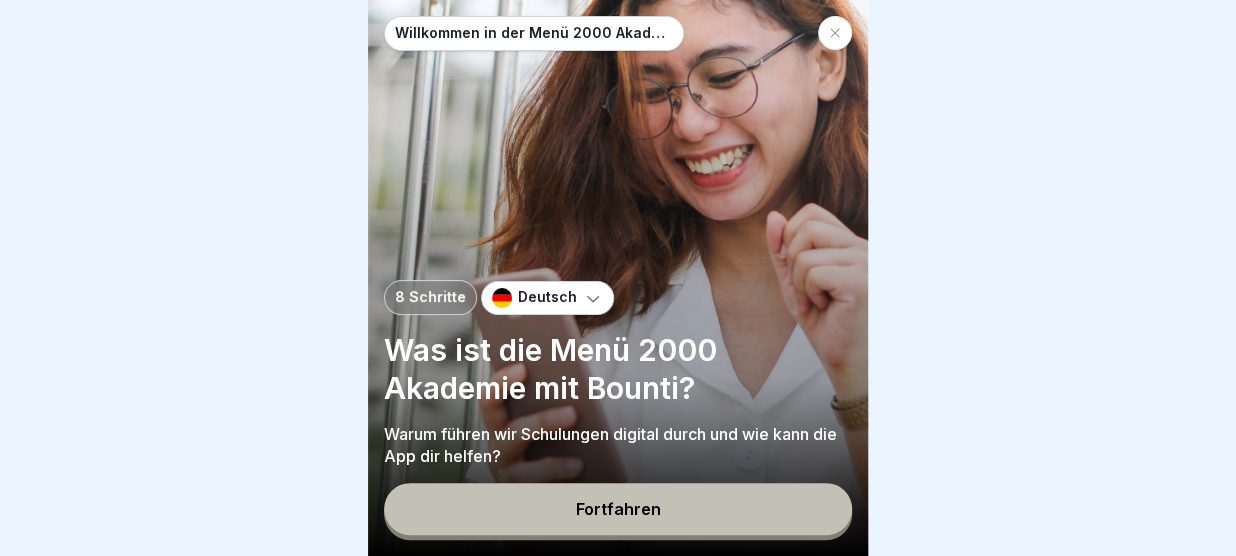 click on "Fortfahren" at bounding box center [618, 509] 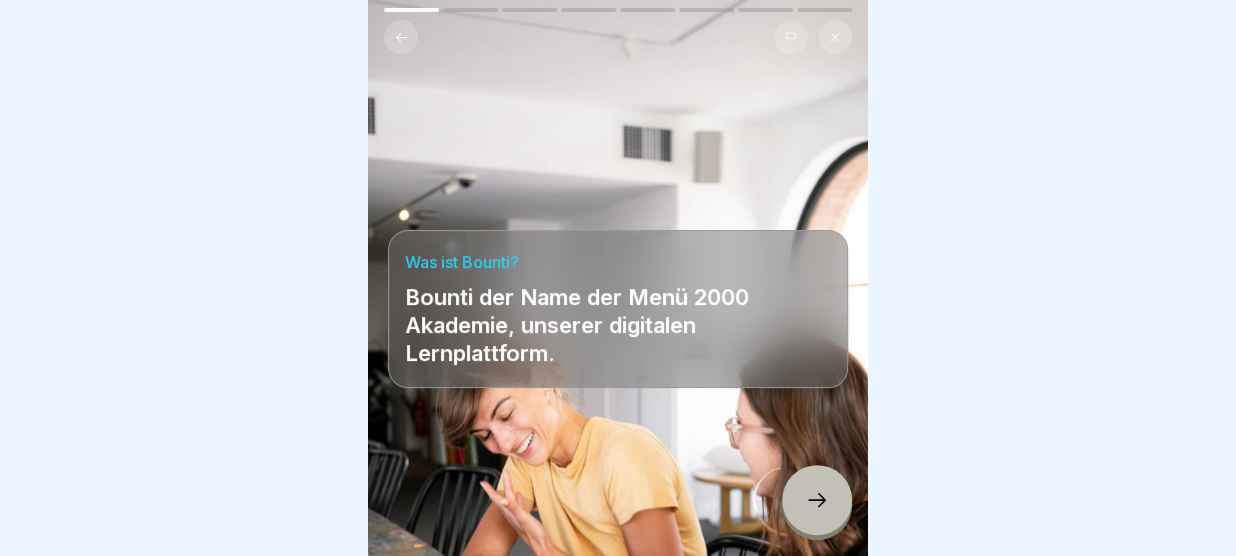 click at bounding box center [817, 500] 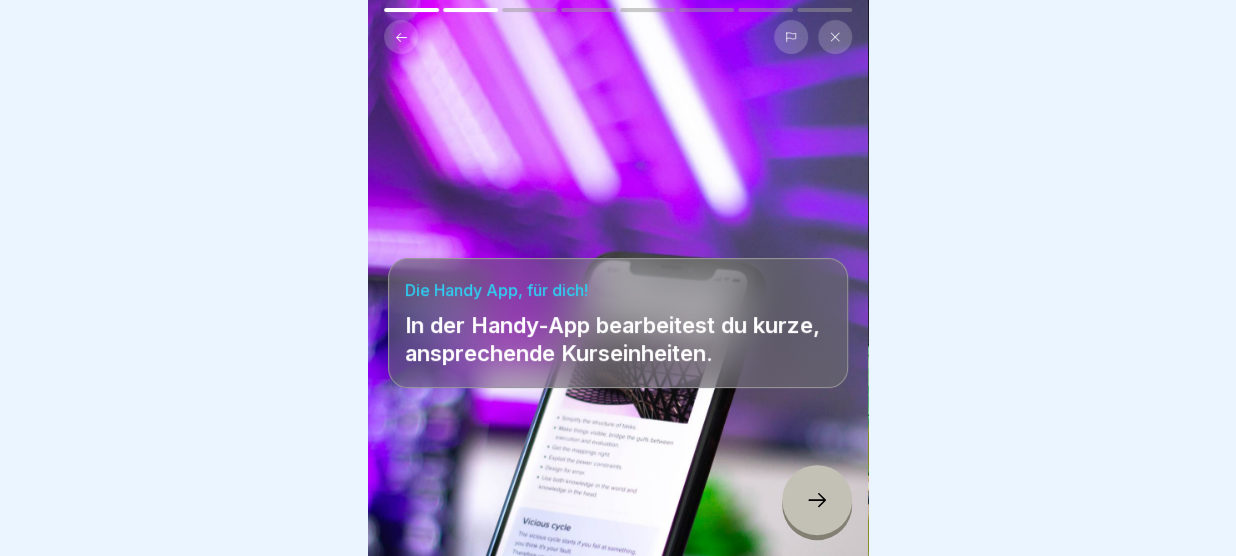 click 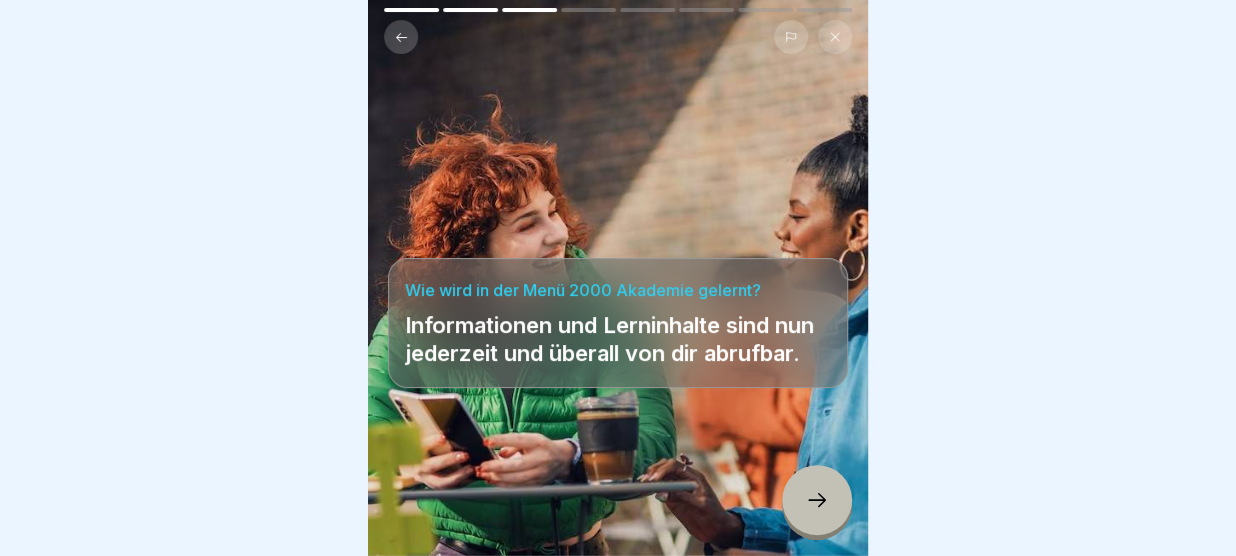 click 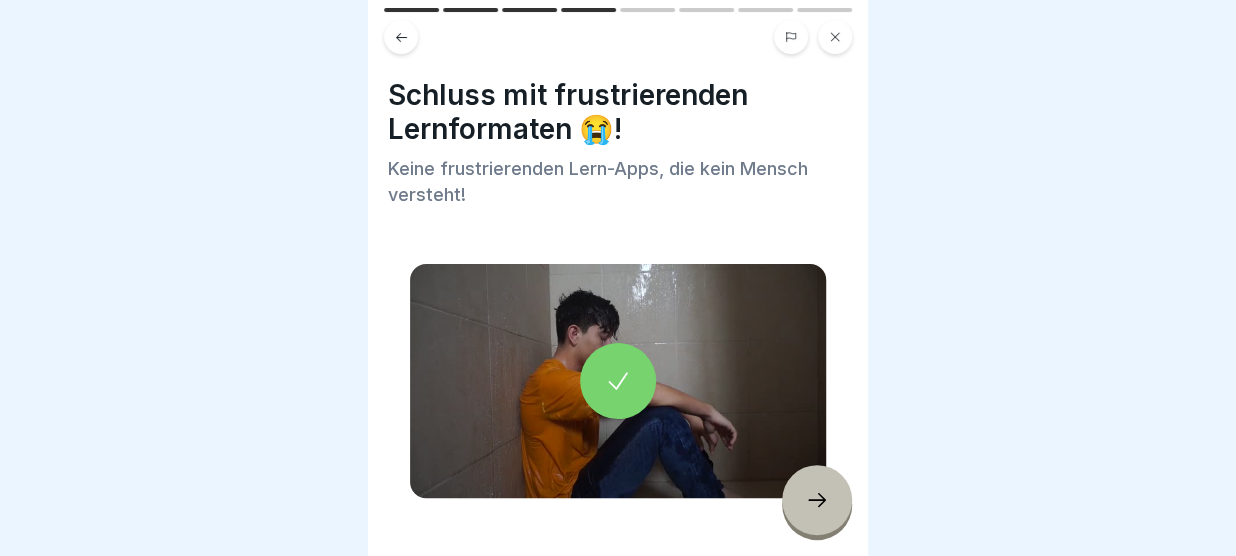 click 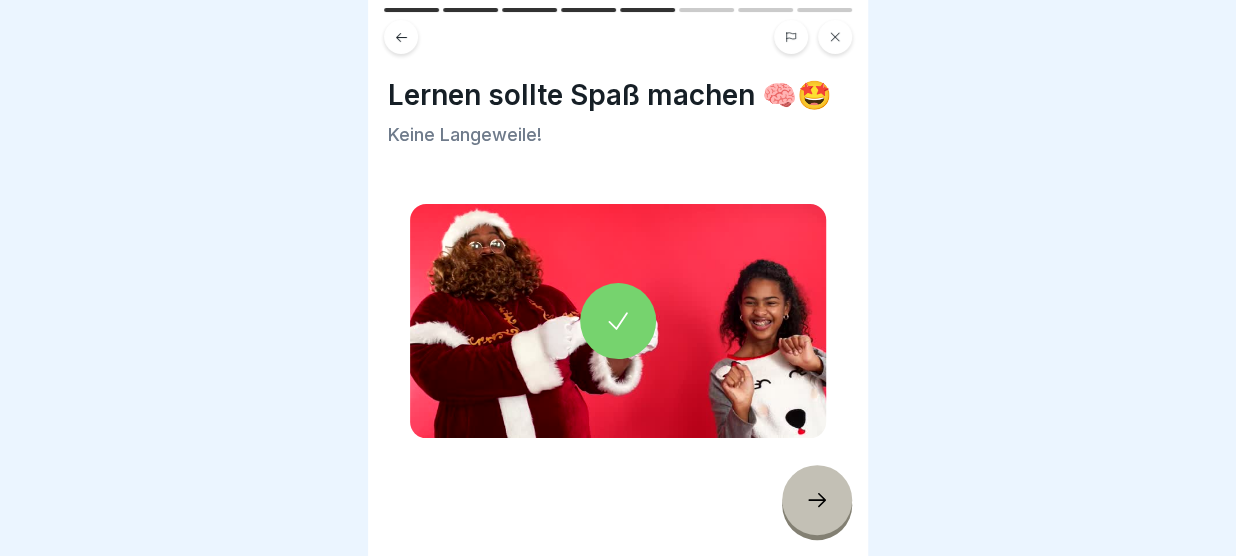 click 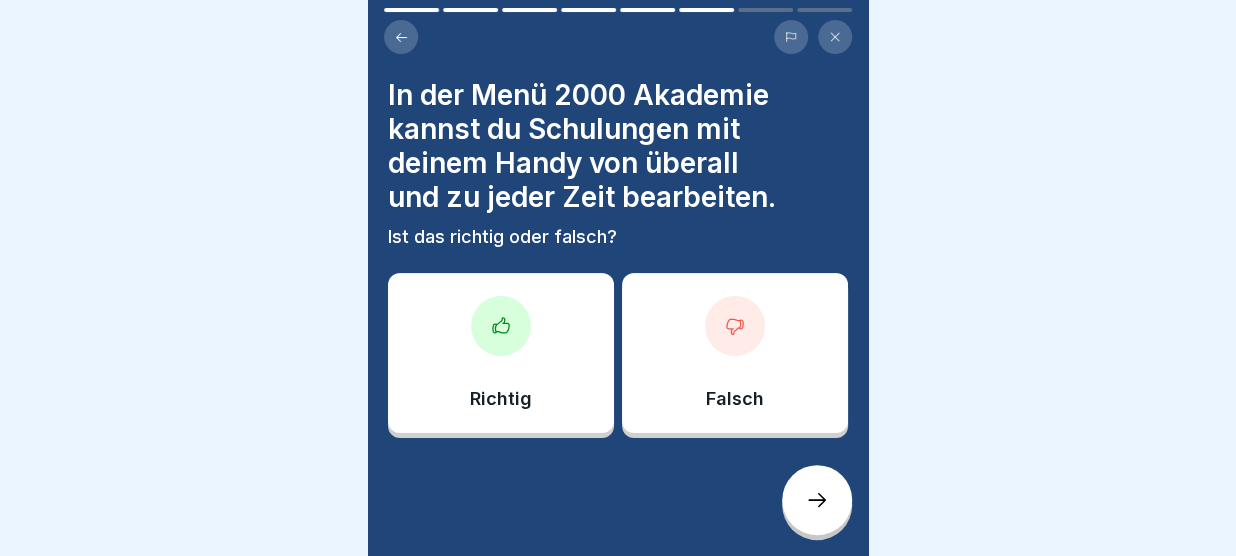 click on "Richtig" at bounding box center (501, 353) 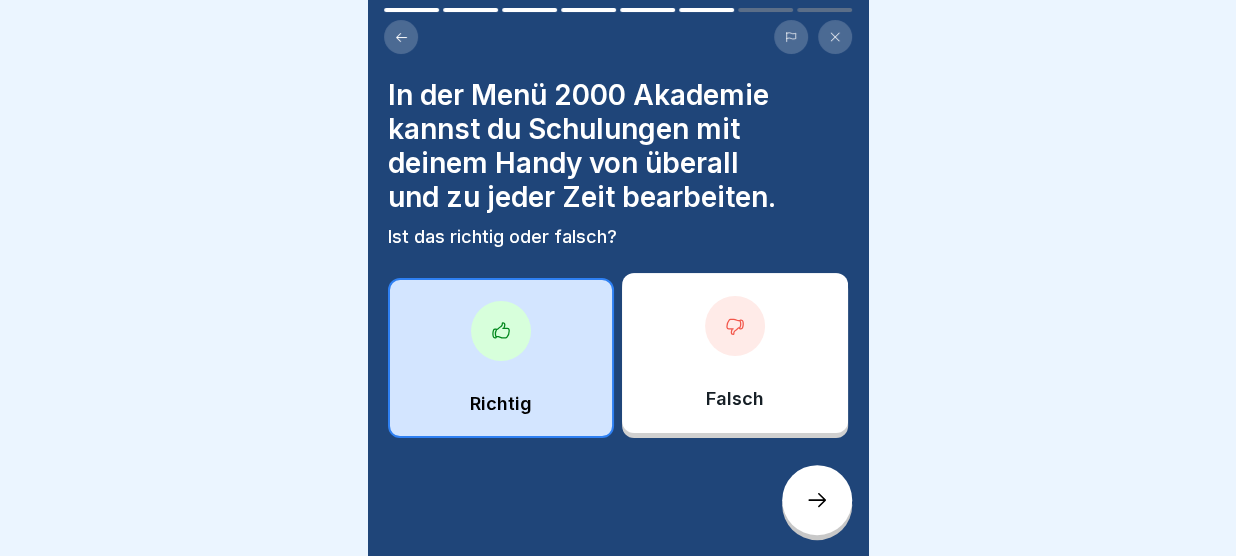 click 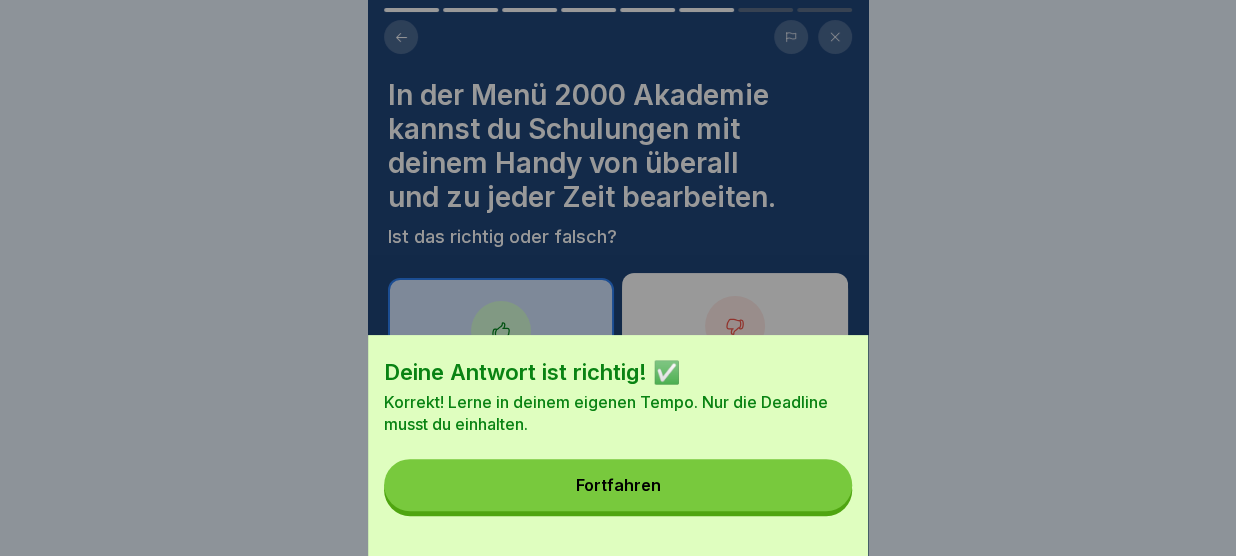 click on "Fortfahren" at bounding box center (618, 485) 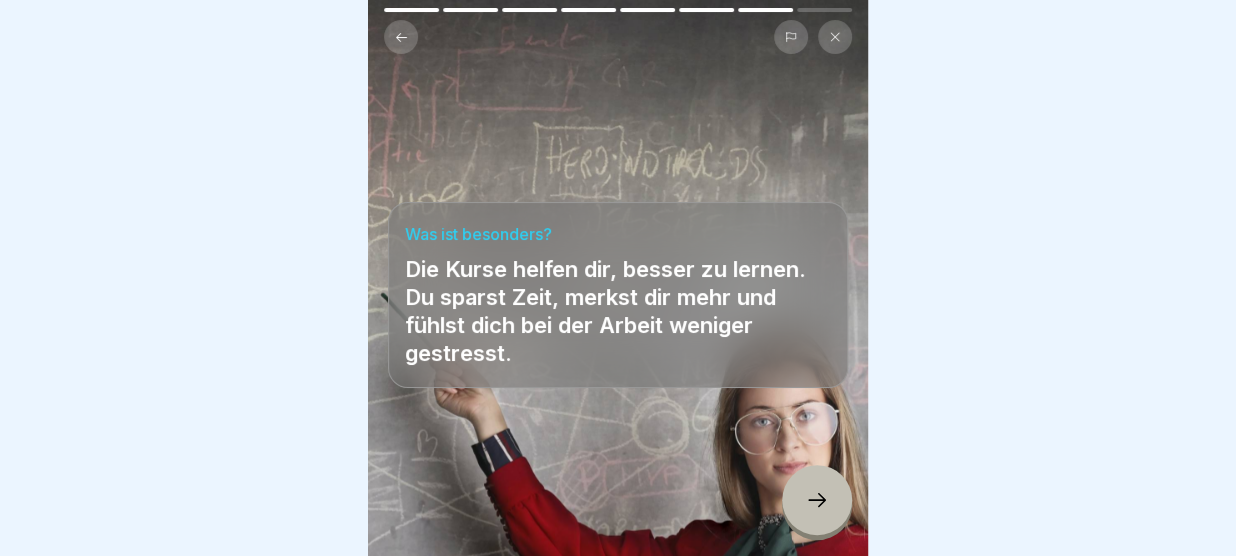 click 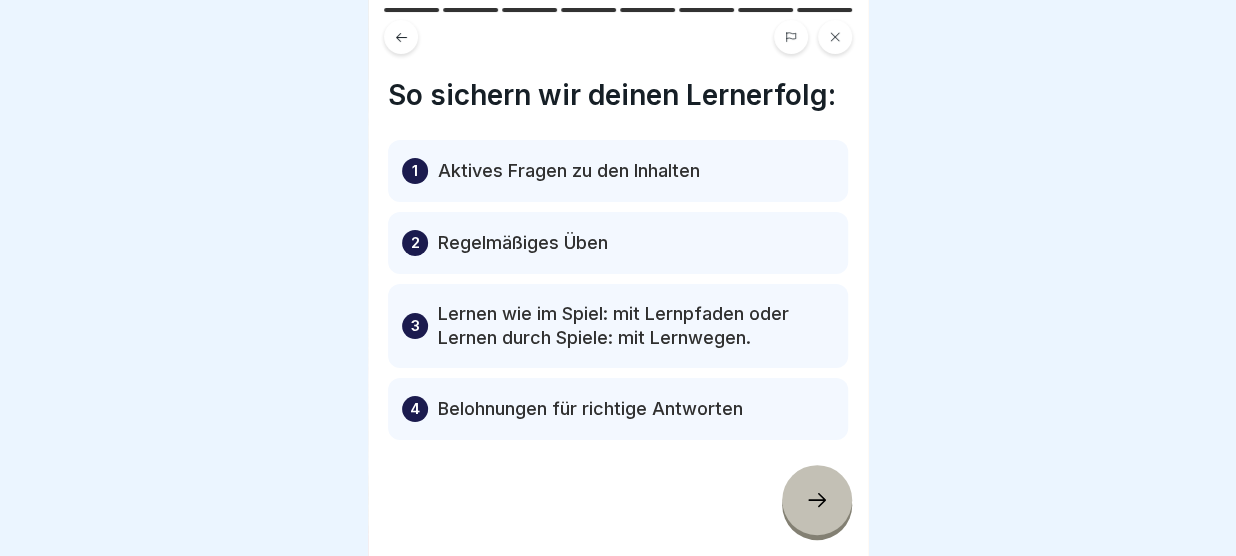 click 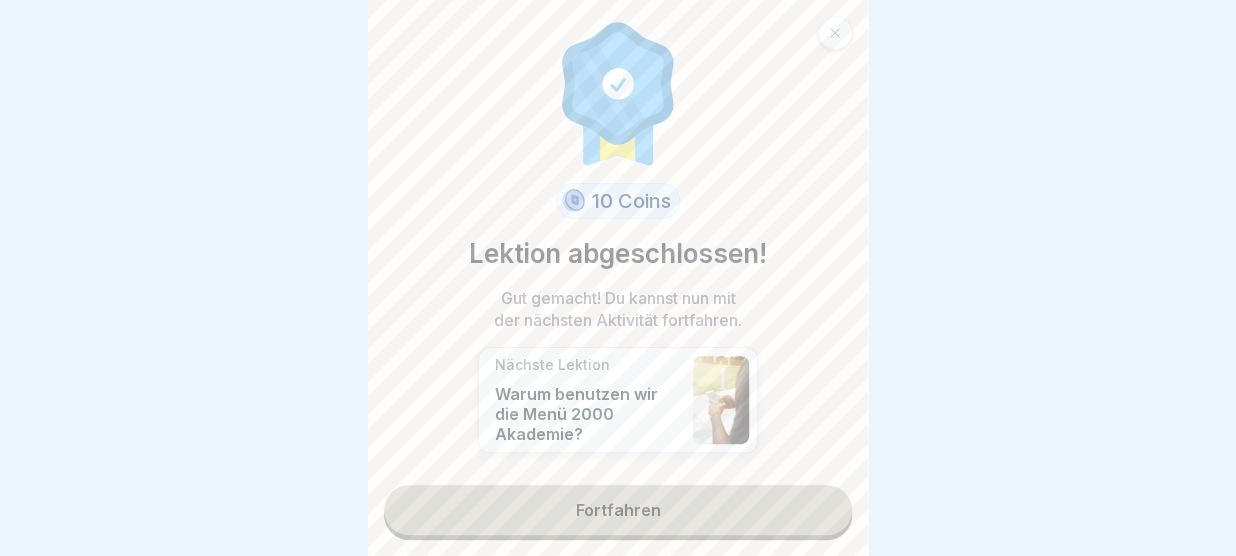 click on "Fortfahren" at bounding box center [618, 510] 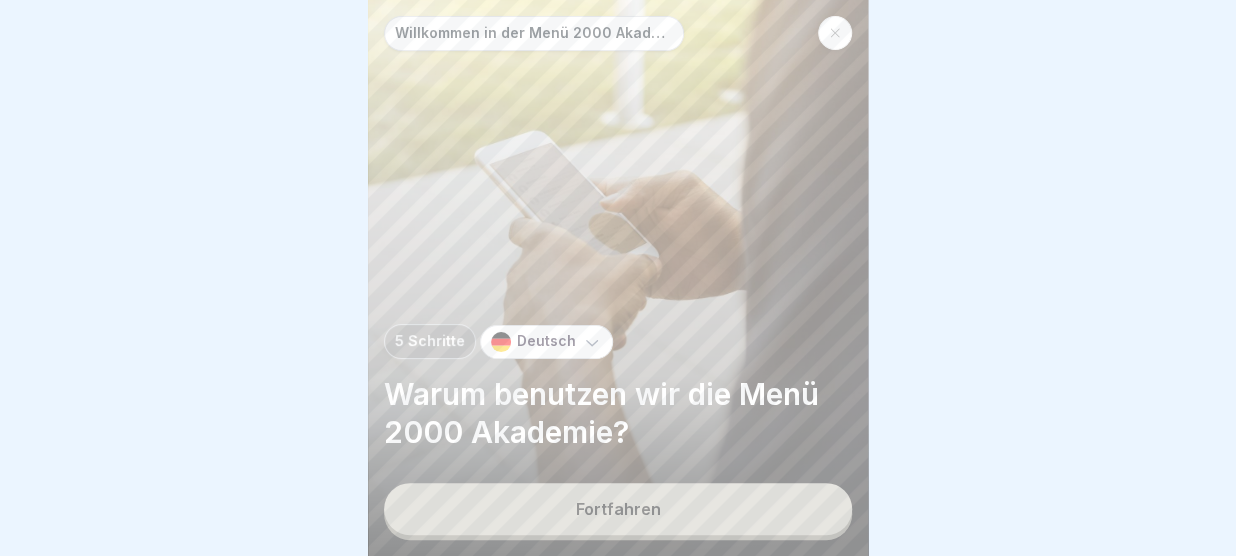 click on "Fortfahren" at bounding box center [618, 509] 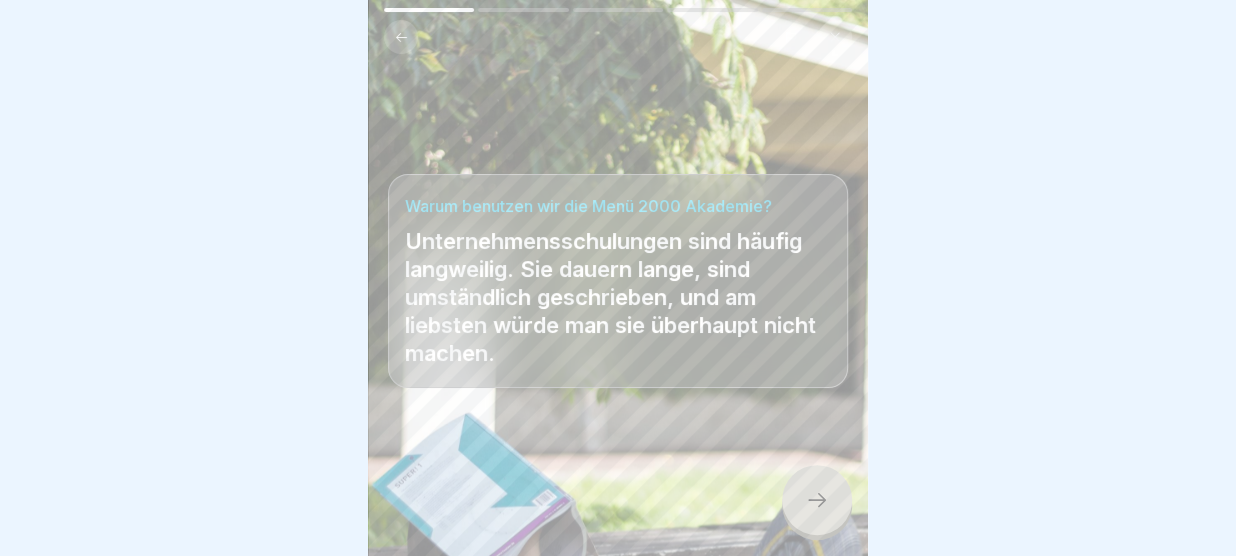 click 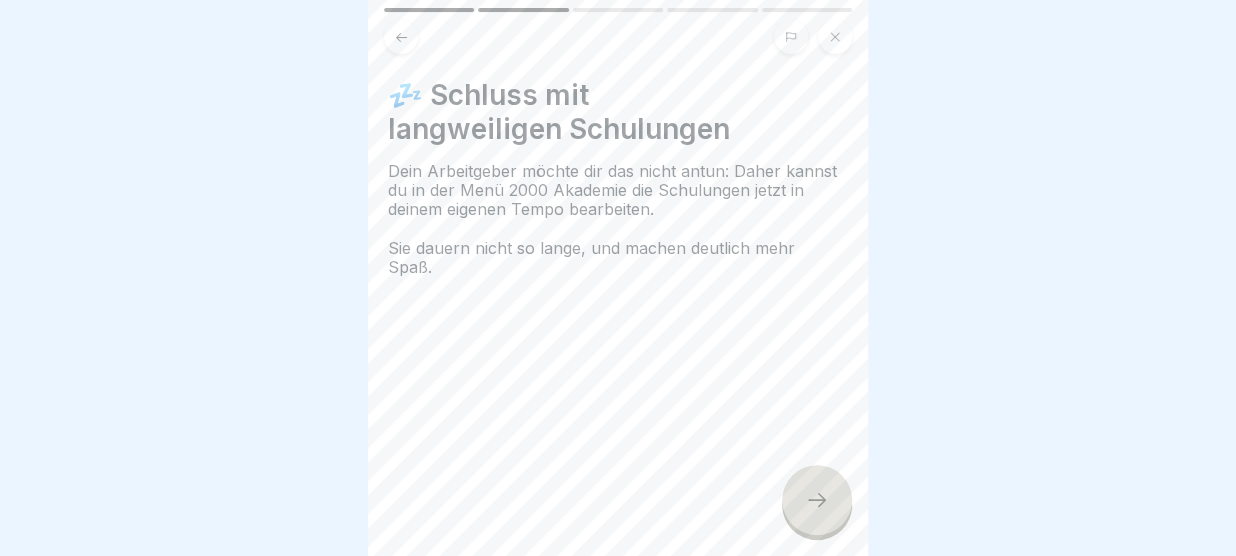 click 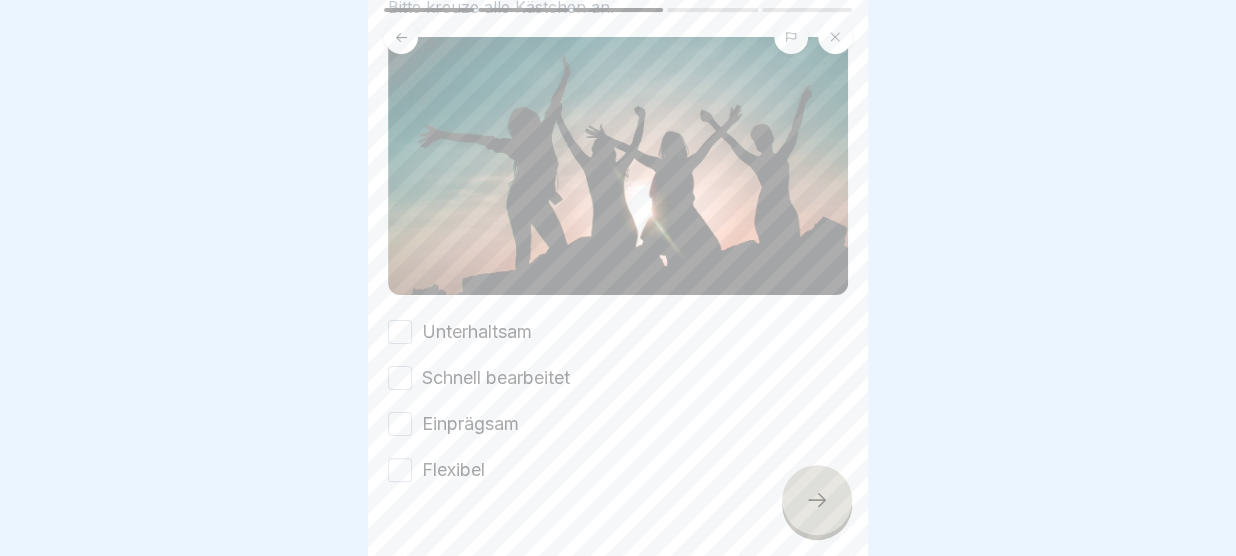 scroll, scrollTop: 208, scrollLeft: 0, axis: vertical 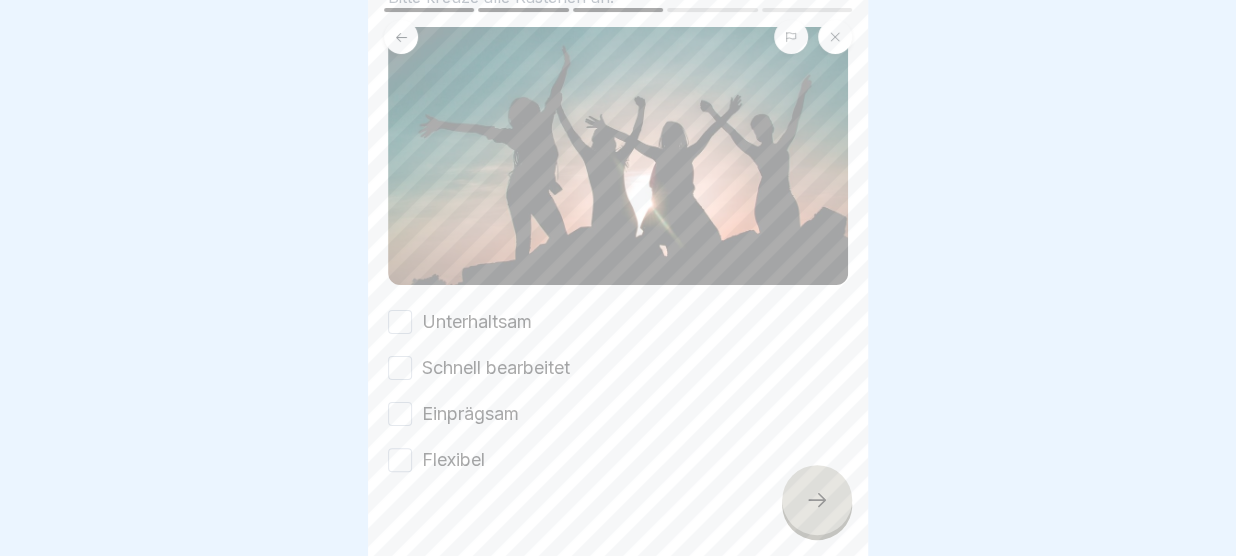 click on "Unterhaltsam" at bounding box center (400, 322) 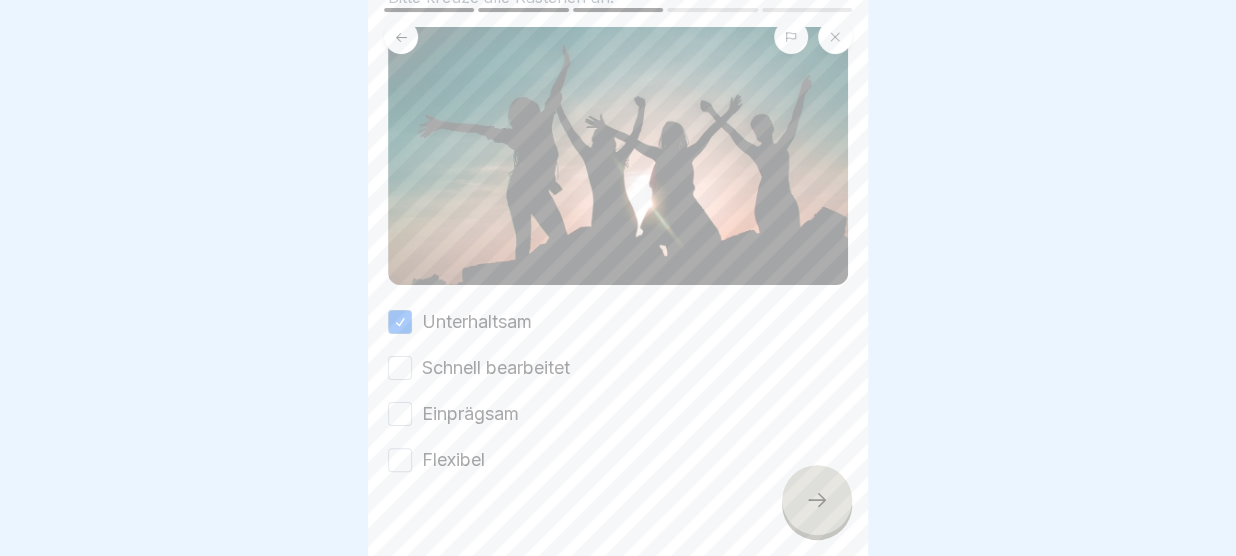 click on "Schnell bearbeitet" at bounding box center (400, 368) 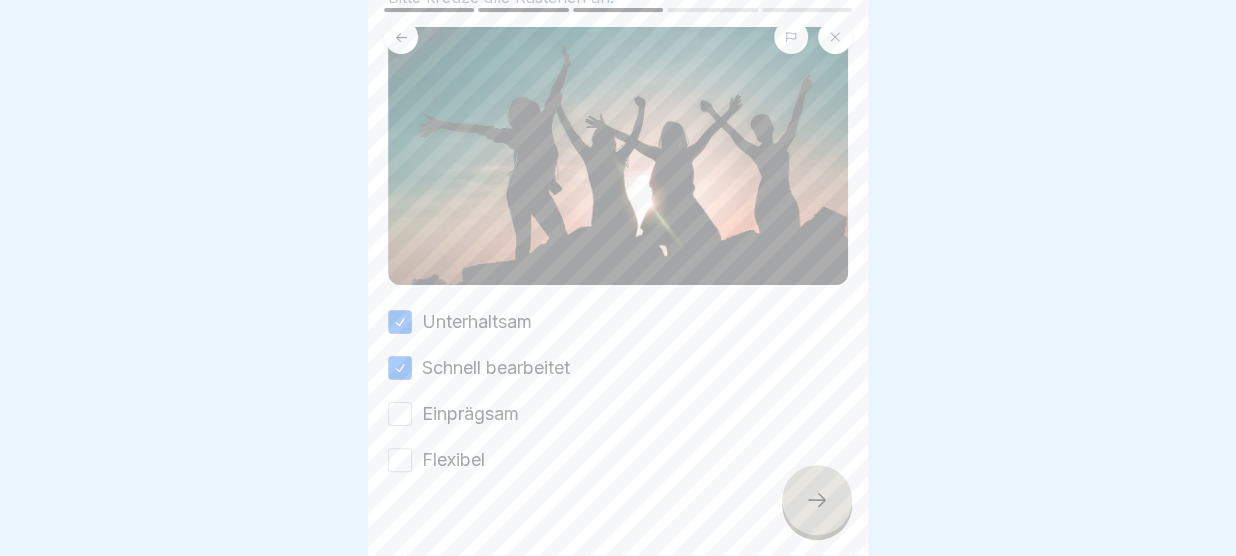 click on "Flexibel" at bounding box center (400, 460) 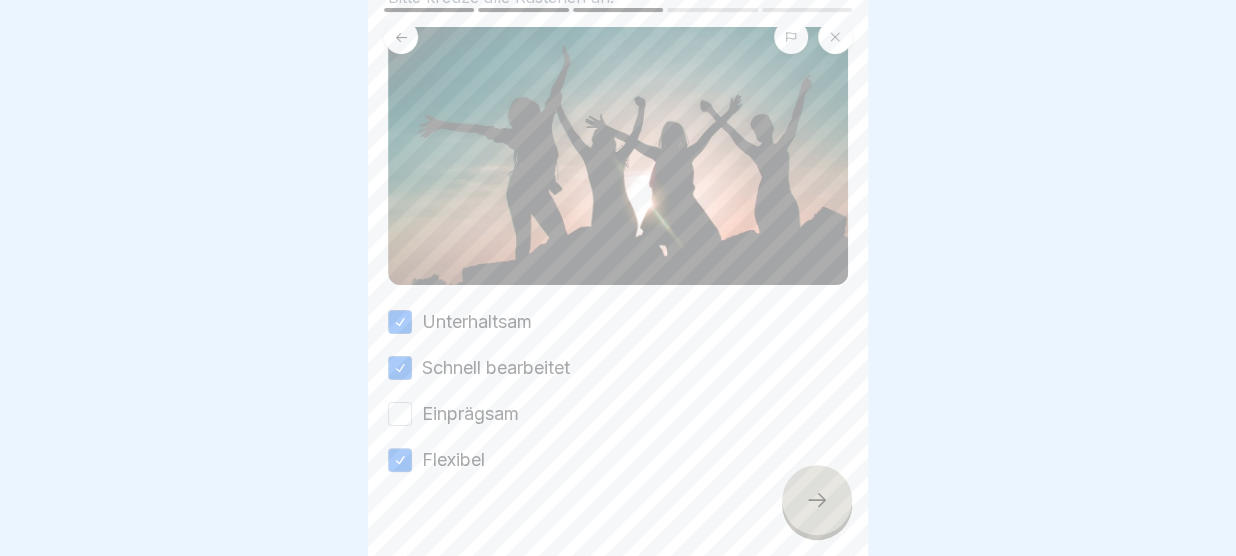 scroll, scrollTop: 245, scrollLeft: 0, axis: vertical 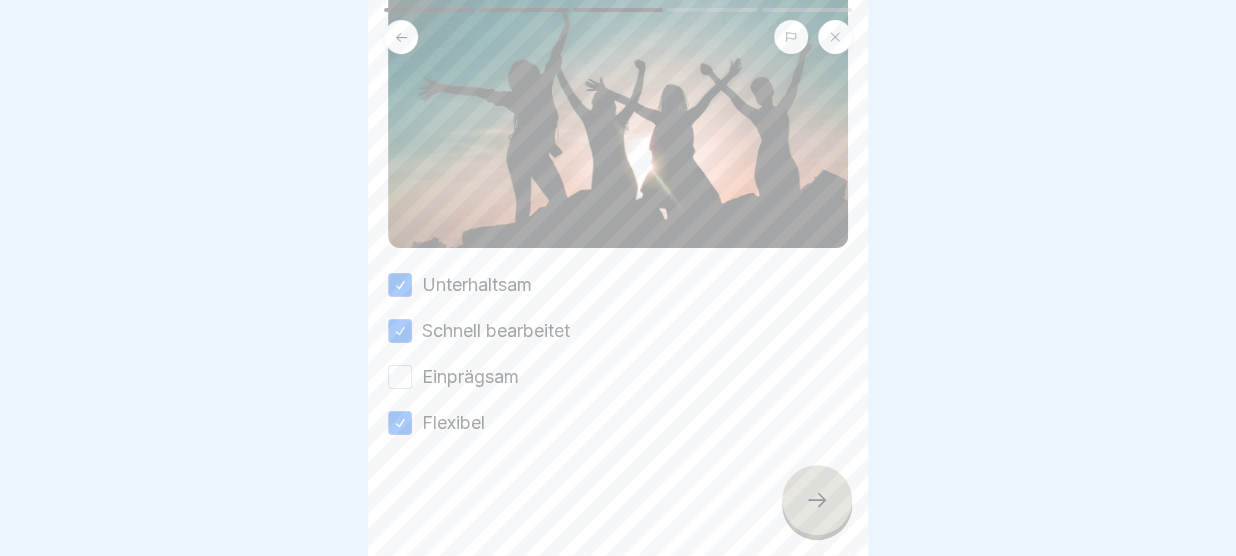 click at bounding box center (817, 500) 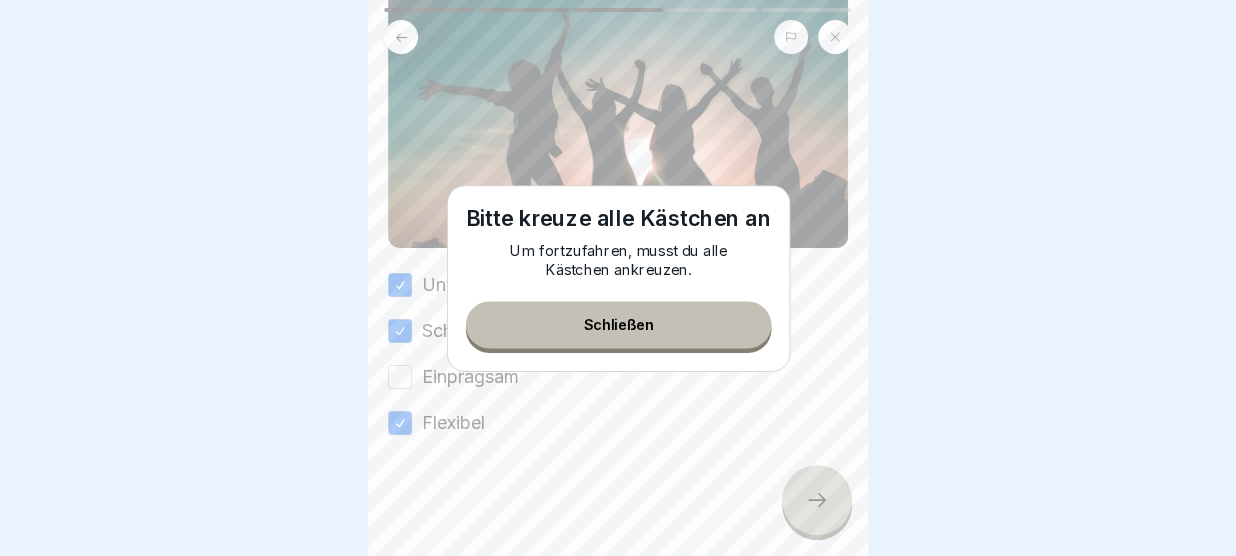 scroll, scrollTop: 245, scrollLeft: 0, axis: vertical 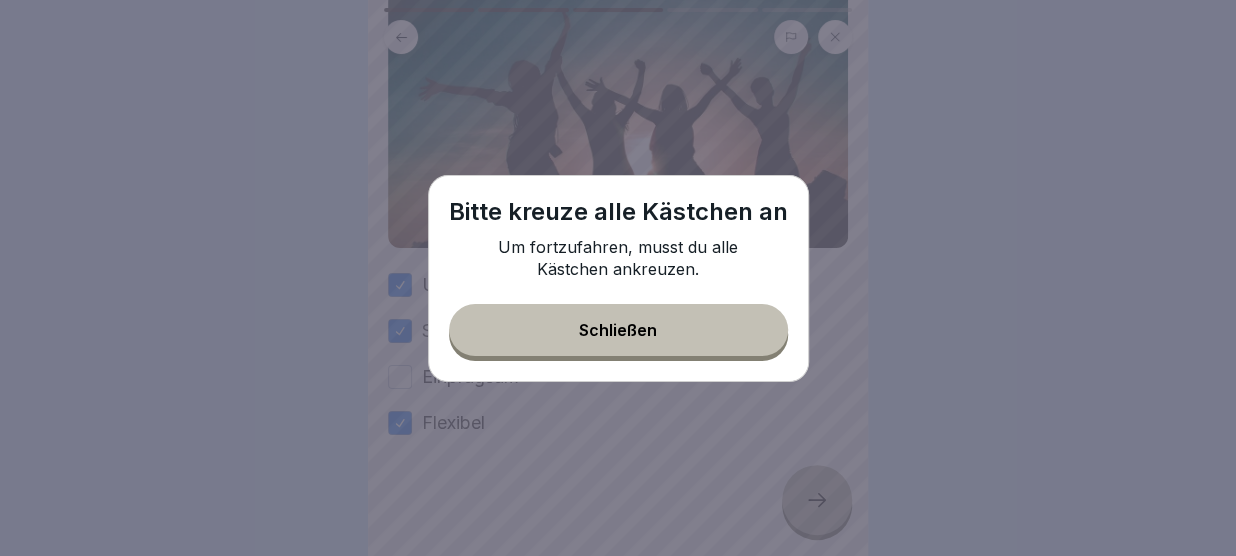 click on "Schließen" at bounding box center [618, 330] 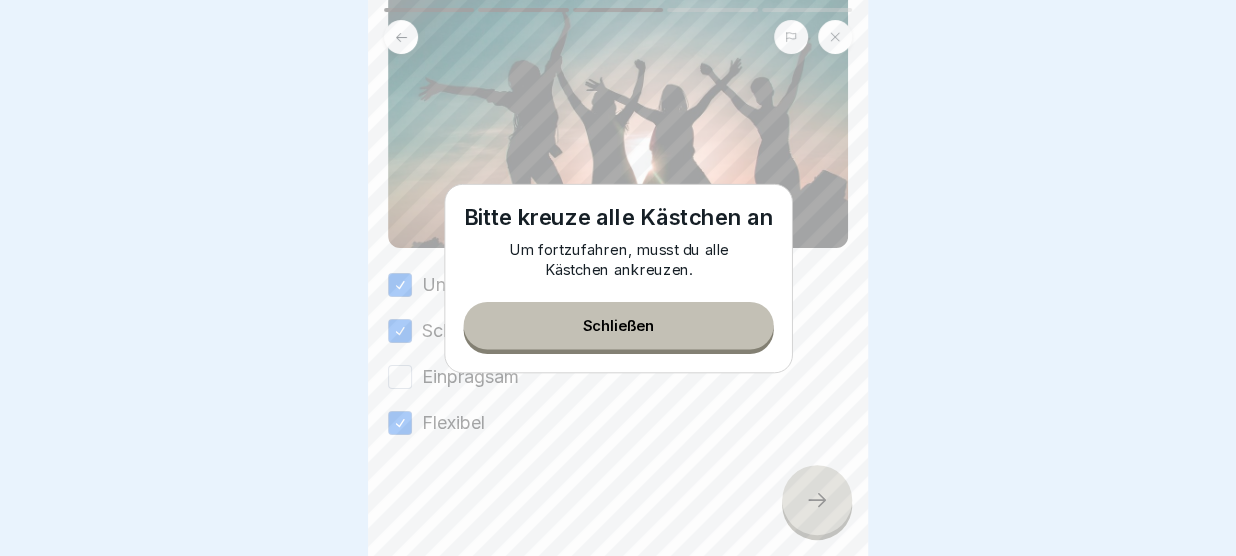 scroll, scrollTop: 245, scrollLeft: 0, axis: vertical 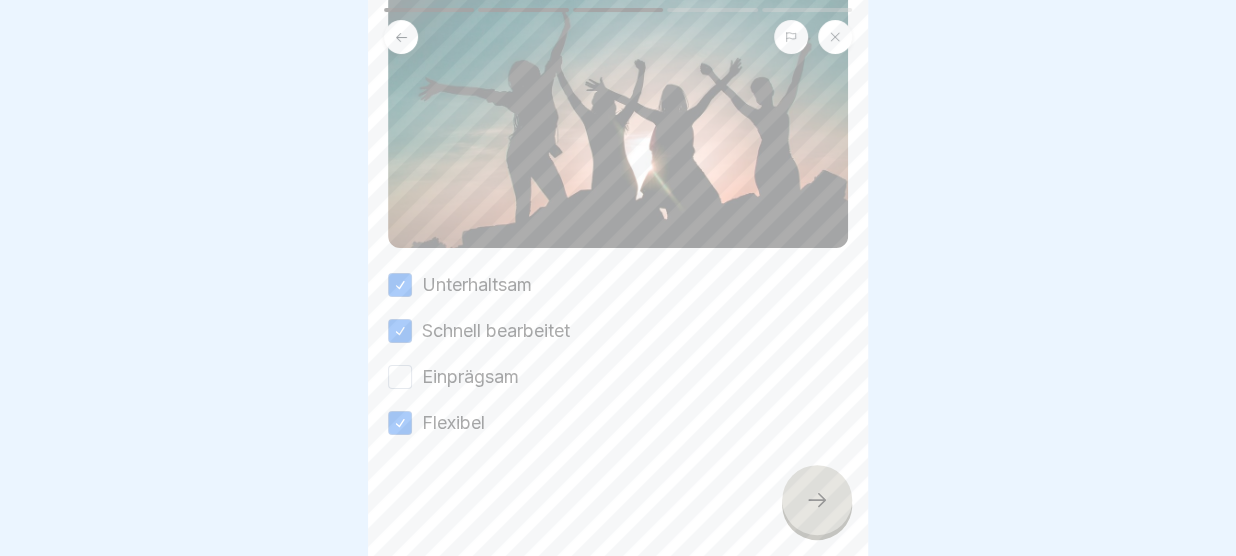 click on "Einprägsam" at bounding box center [400, 377] 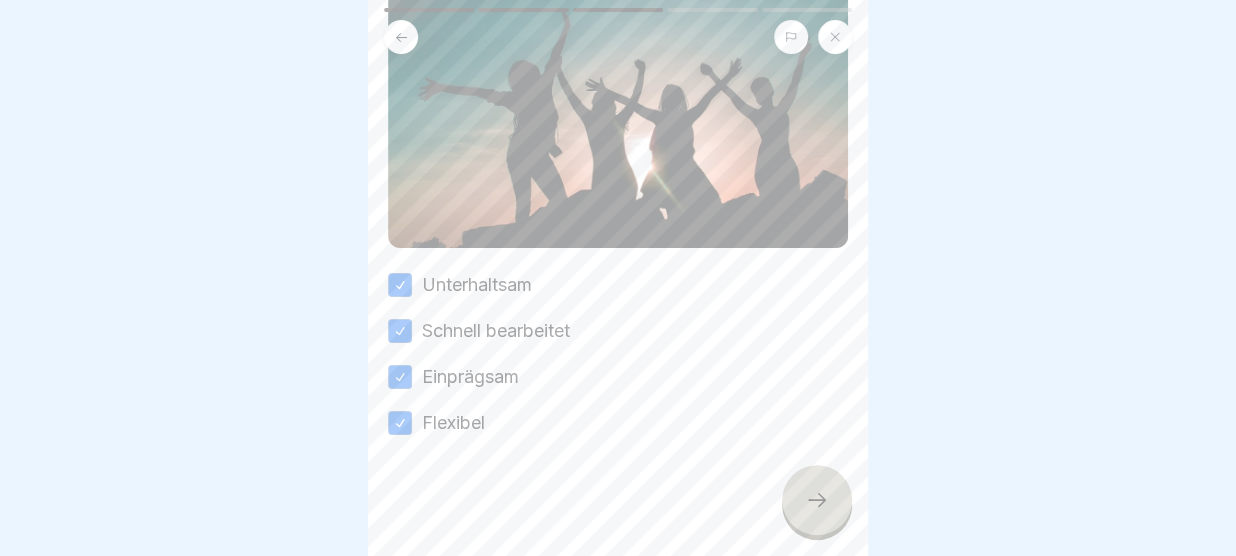 click 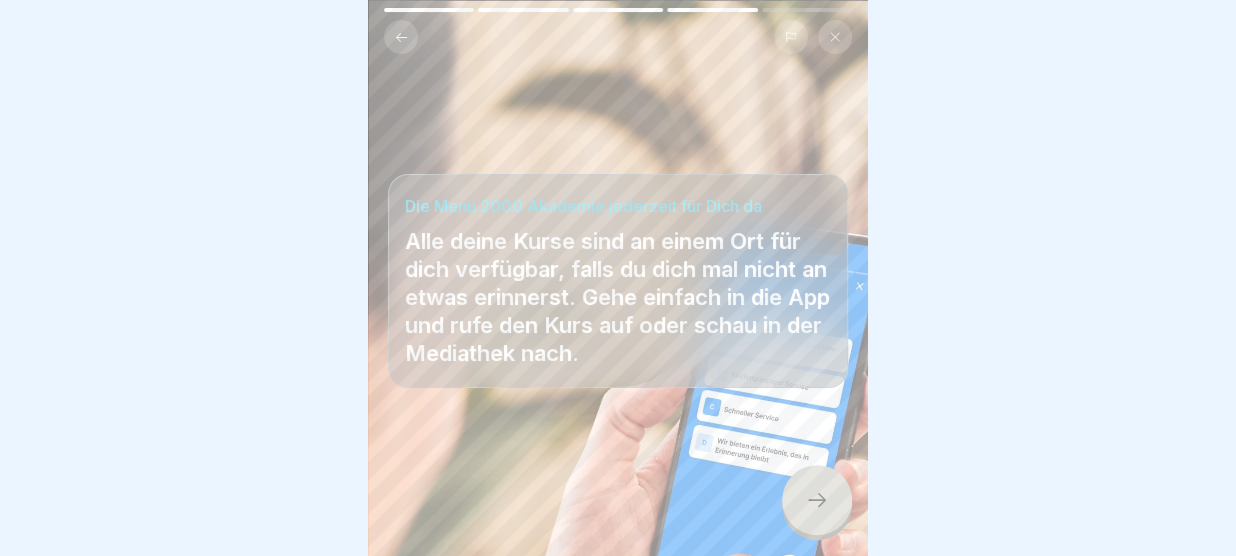 click 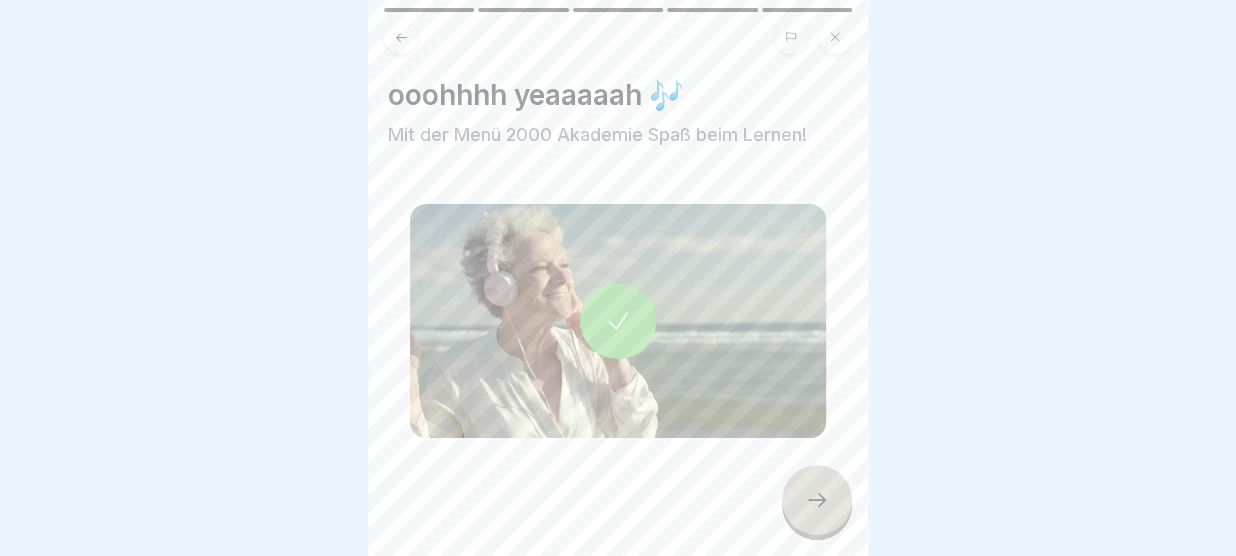 click 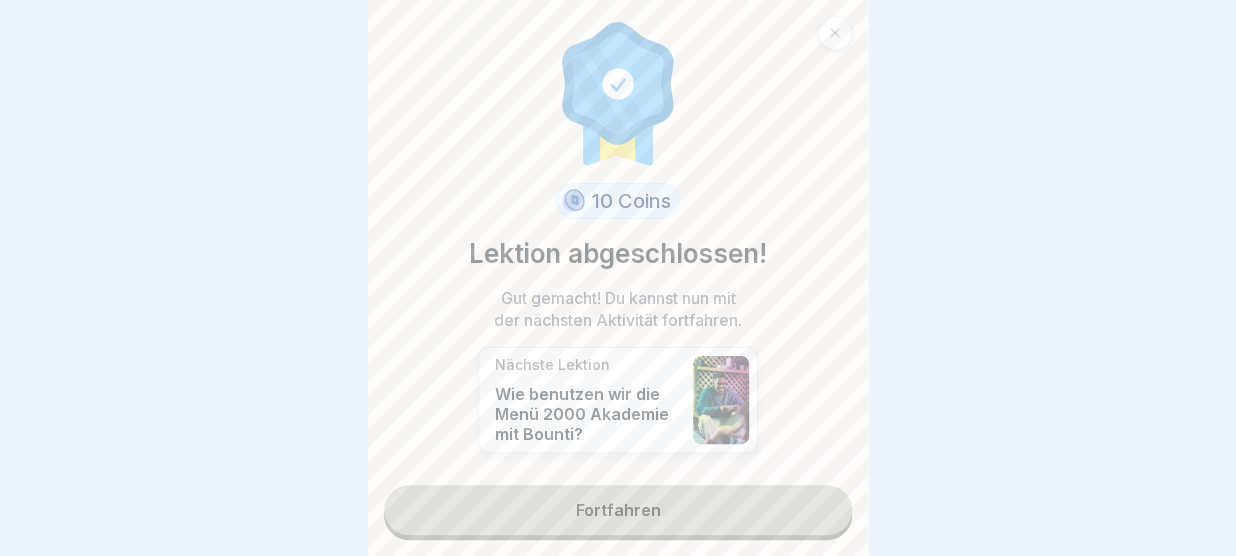 click on "Fortfahren" at bounding box center [618, 510] 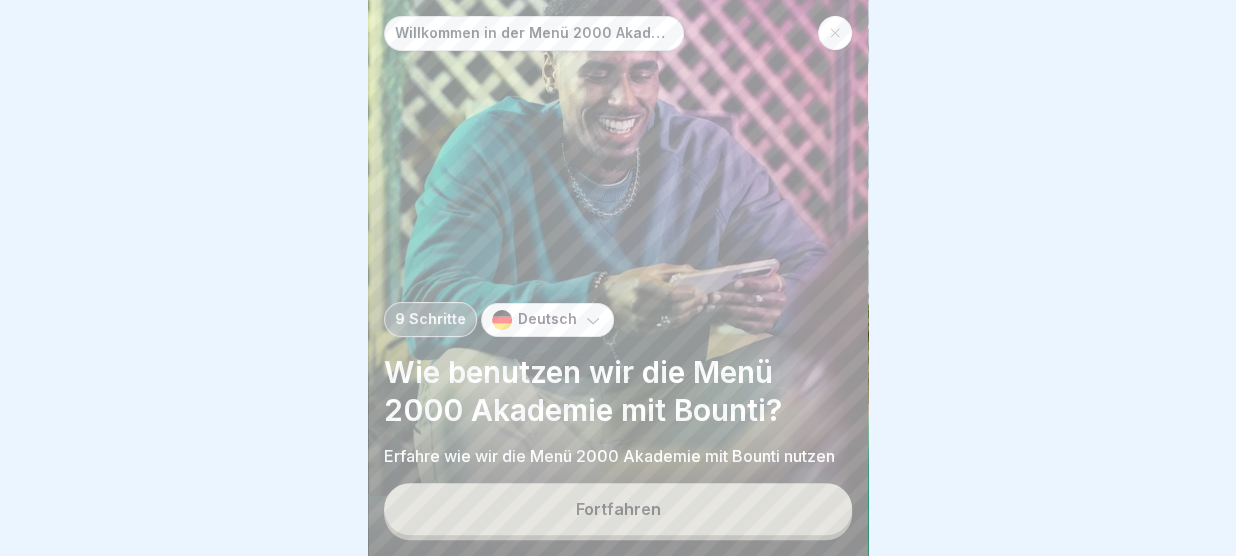 click on "Fortfahren" at bounding box center [618, 509] 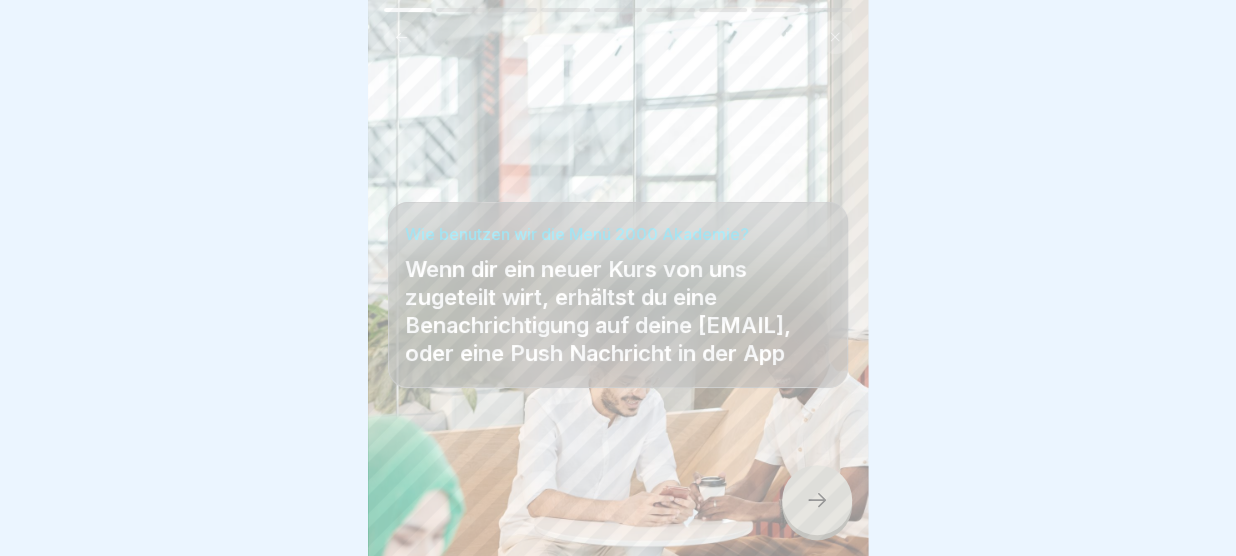 click 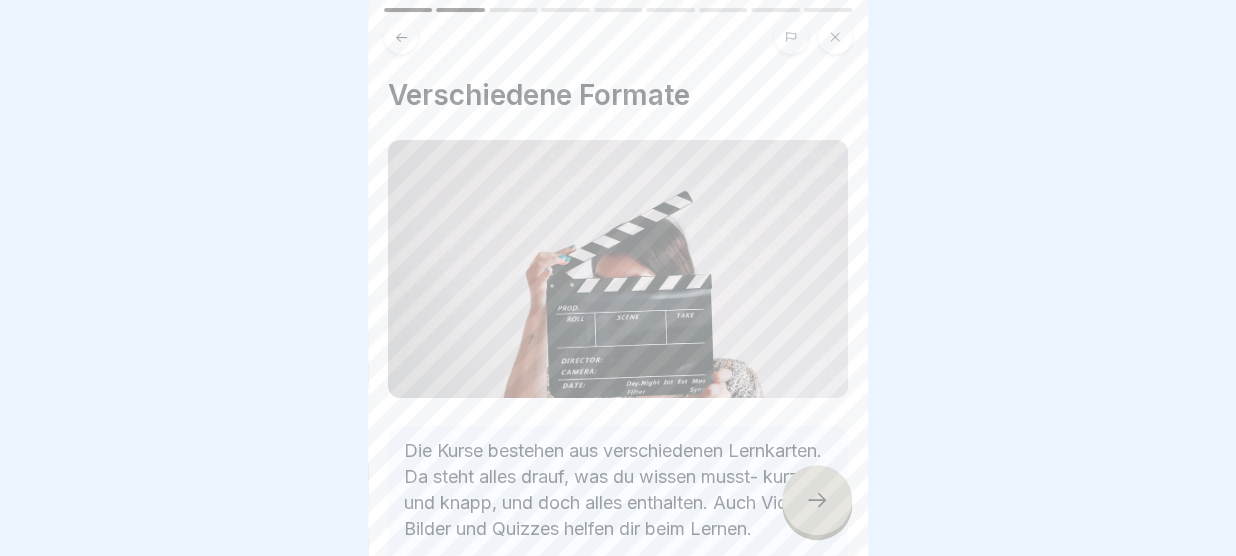click 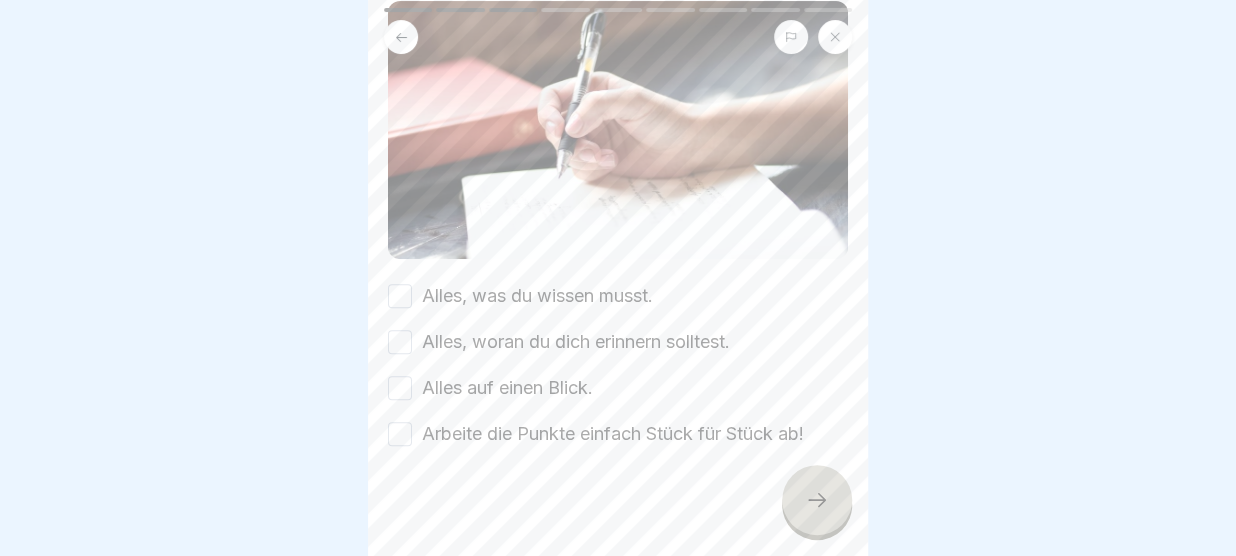 scroll, scrollTop: 245, scrollLeft: 0, axis: vertical 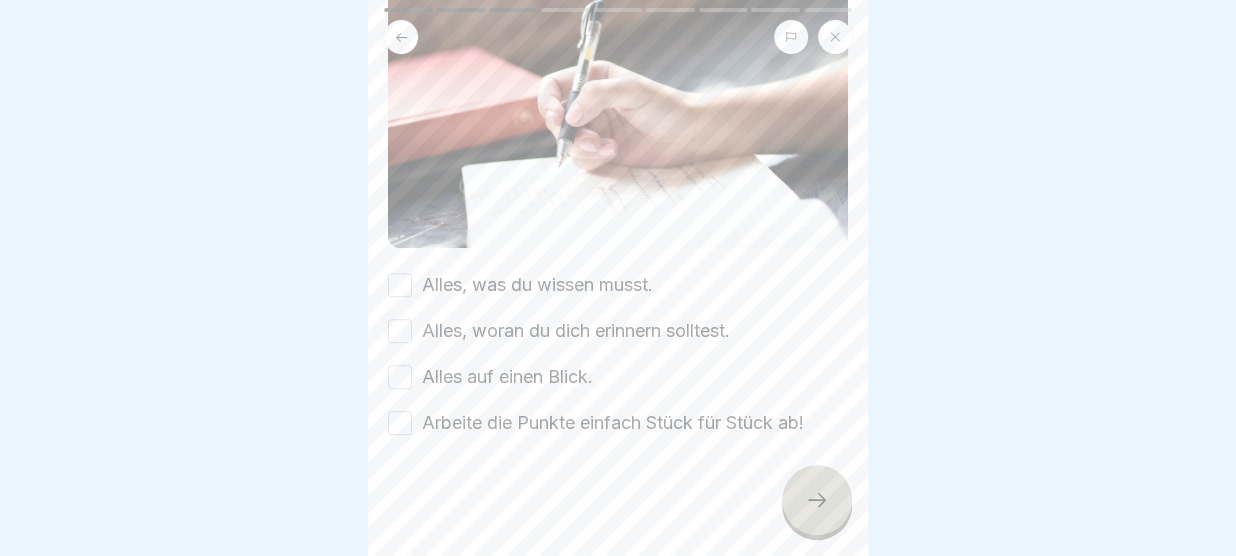 click on "Alles, was du wissen musst." at bounding box center [400, 285] 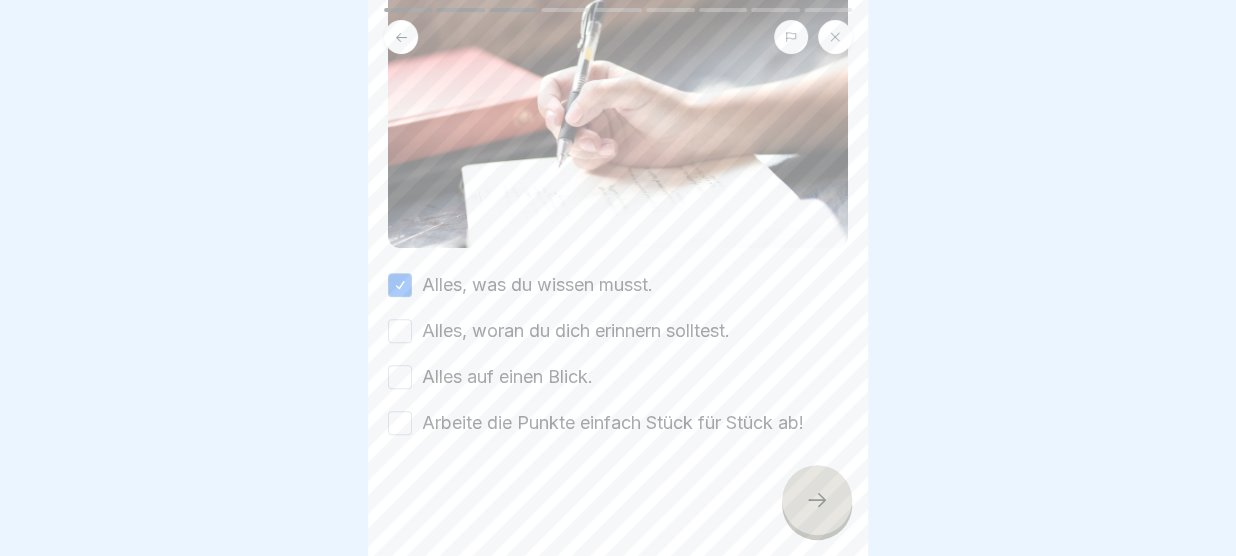click on "Alles, woran du dich erinnern solltest." at bounding box center (400, 331) 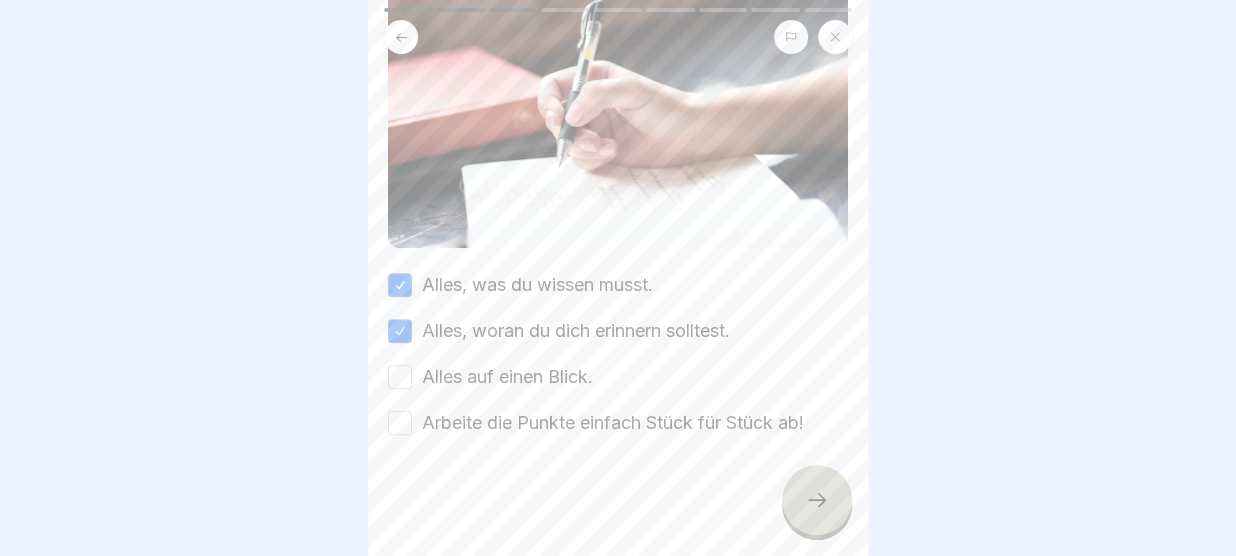 click on "Alles auf einen Blick." at bounding box center [400, 377] 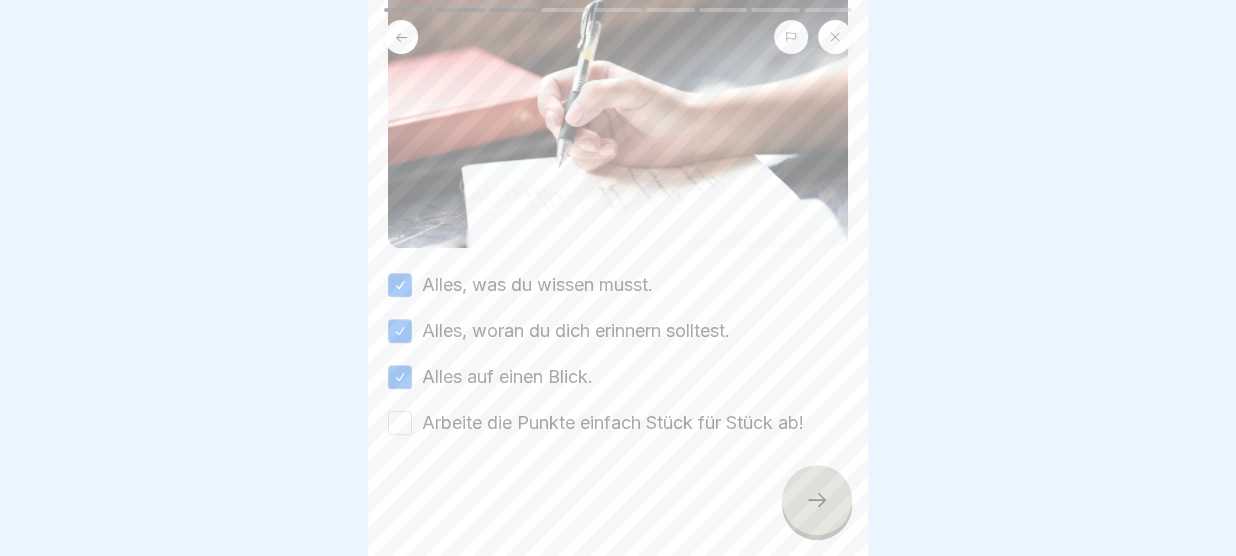 click on "Arbeite die Punkte einfach Stück für Stück ab!" at bounding box center [400, 423] 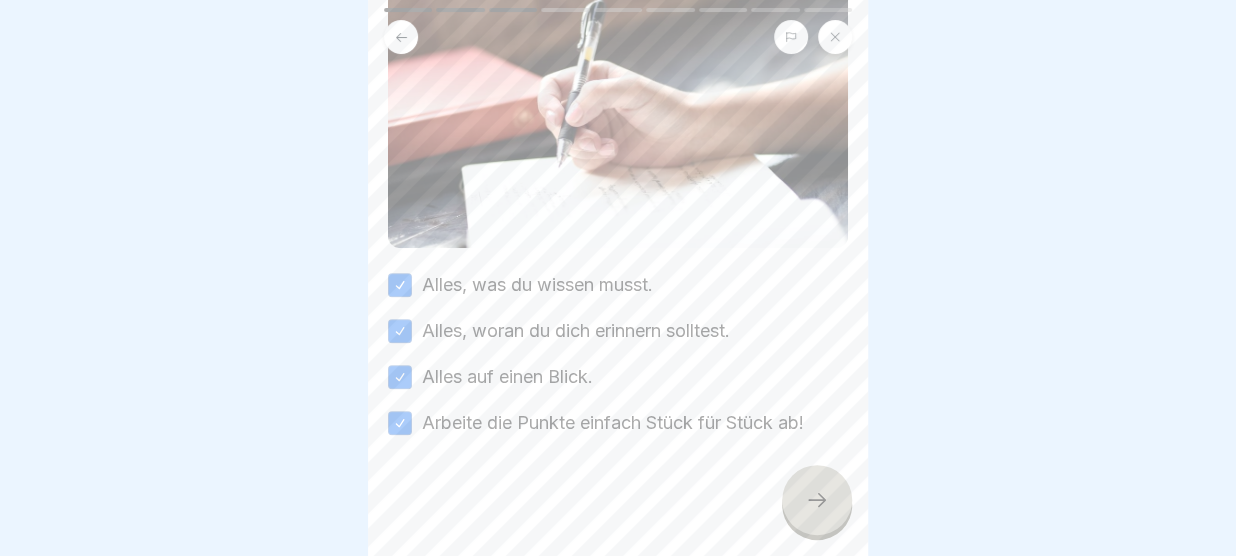 click 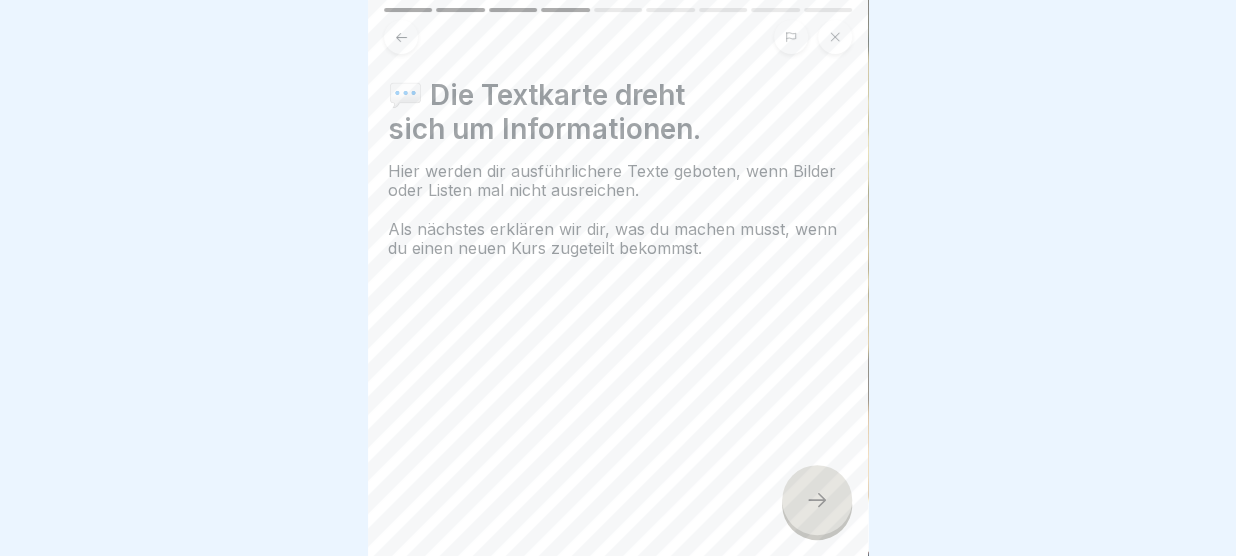 click 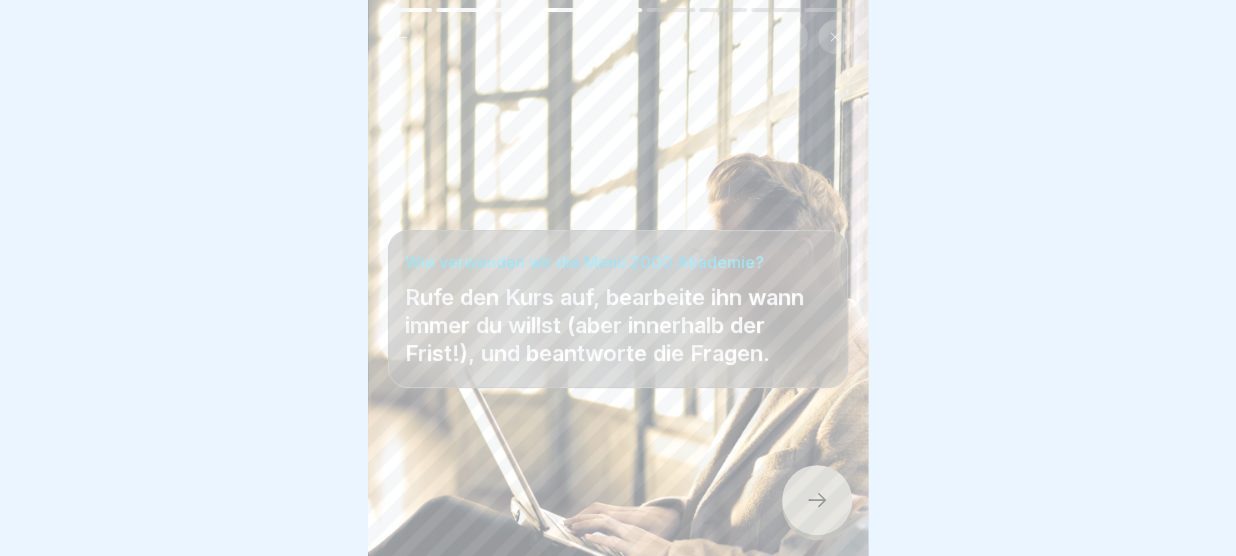 click 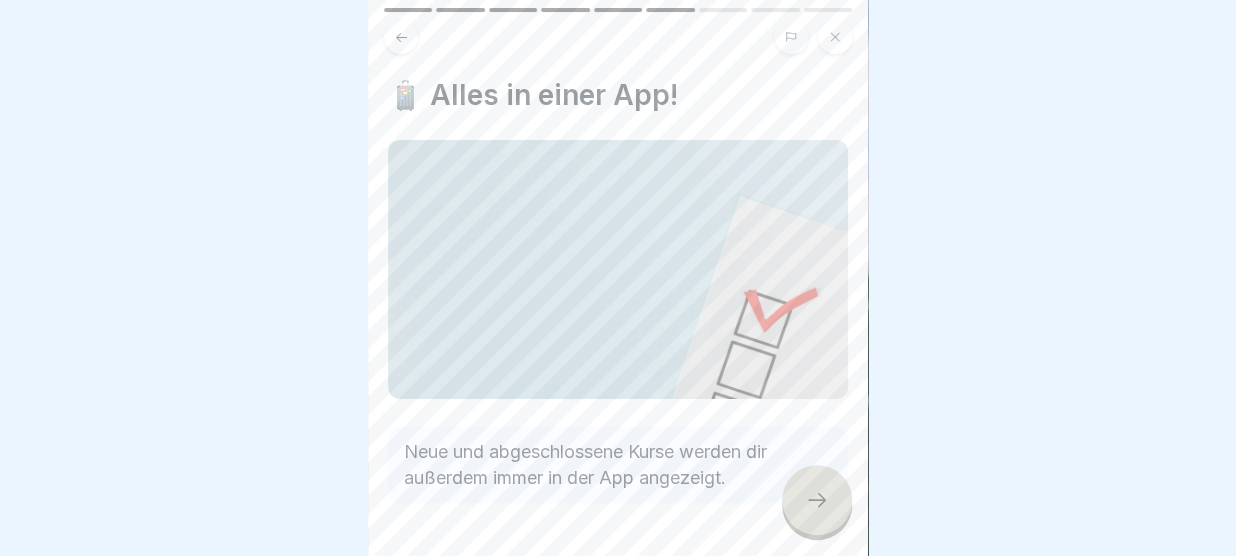 scroll, scrollTop: 92, scrollLeft: 0, axis: vertical 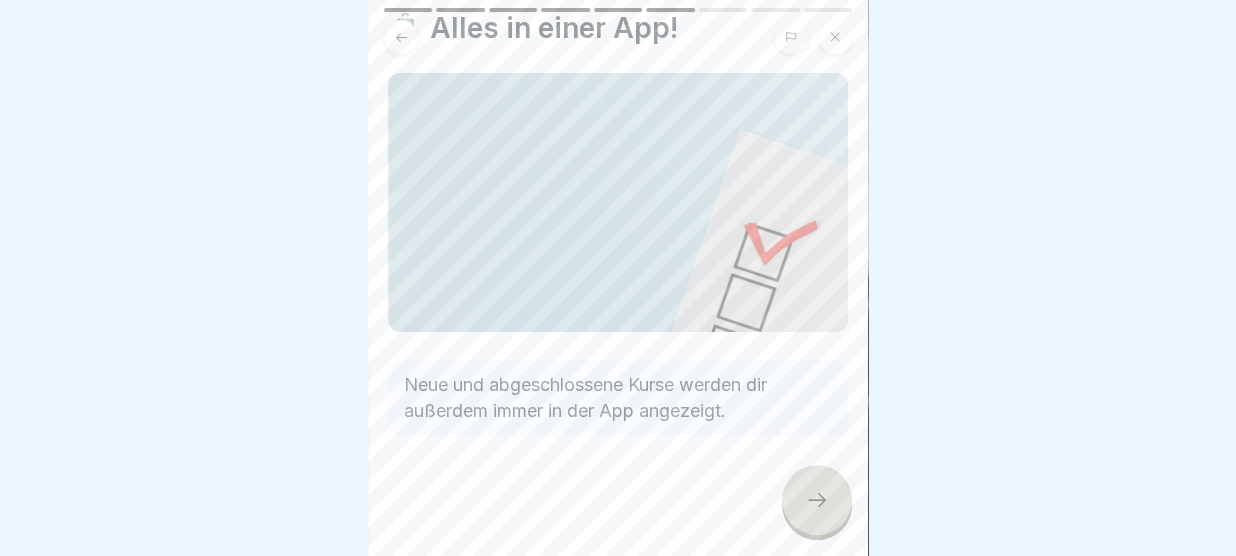 click 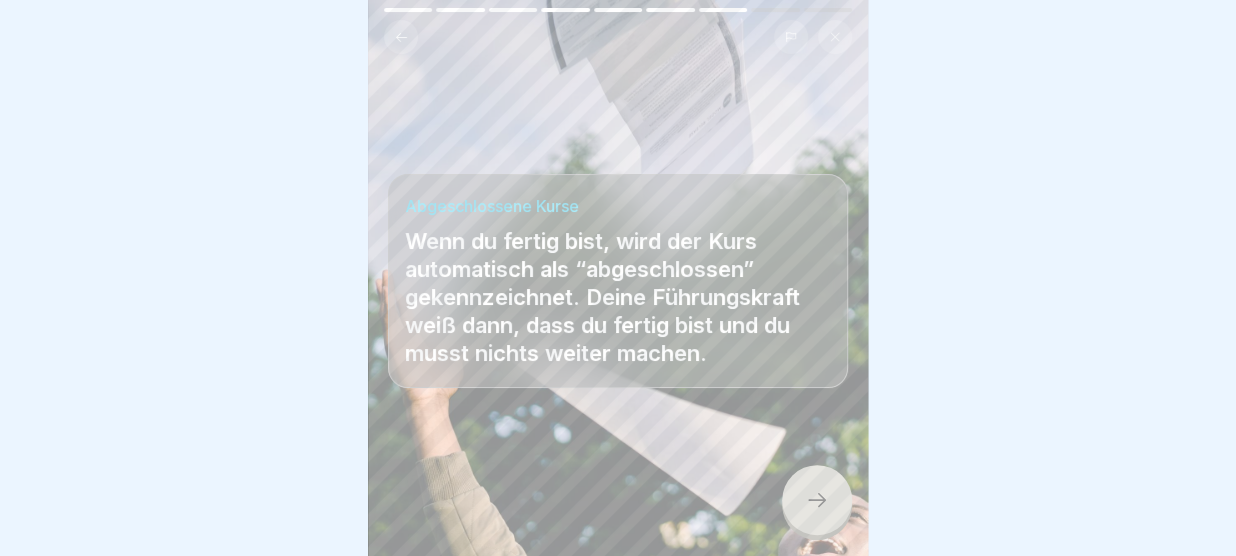click 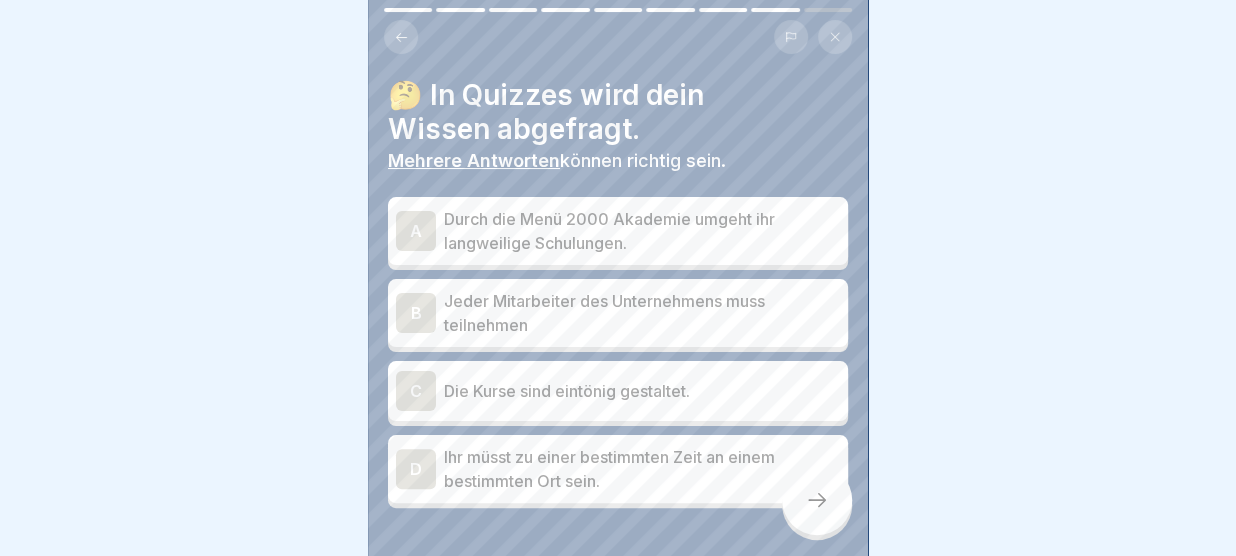 click on "Jeder Mitarbeiter des Unternehmens muss teilnehmen" at bounding box center (642, 313) 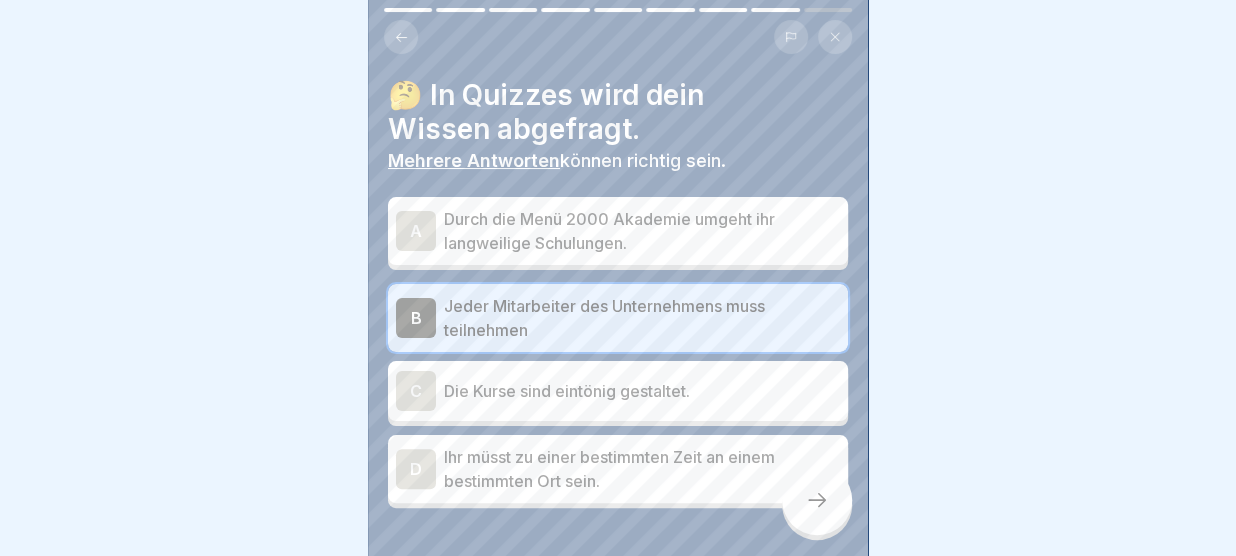 click on "Die Kurse sind eintönig gestaltet." at bounding box center [642, 391] 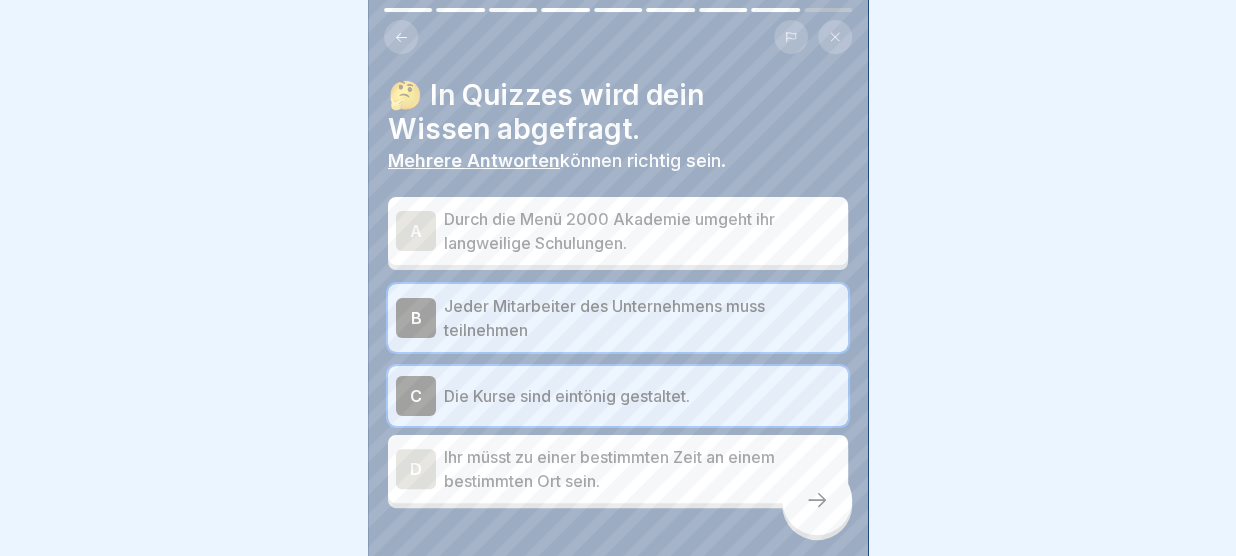 click 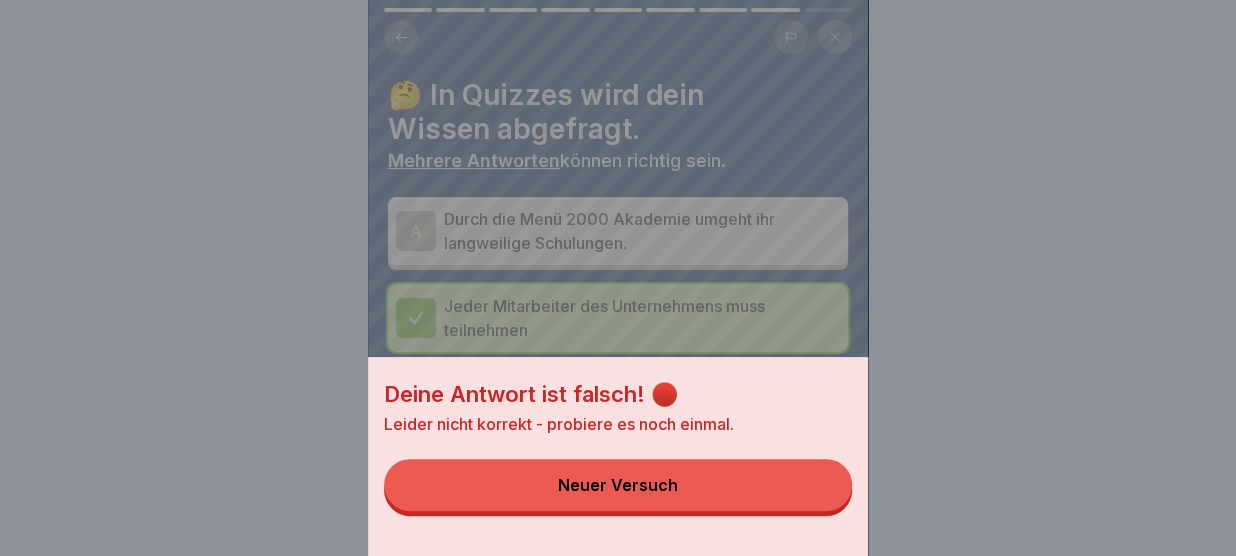 click on "Neuer Versuch" at bounding box center (618, 485) 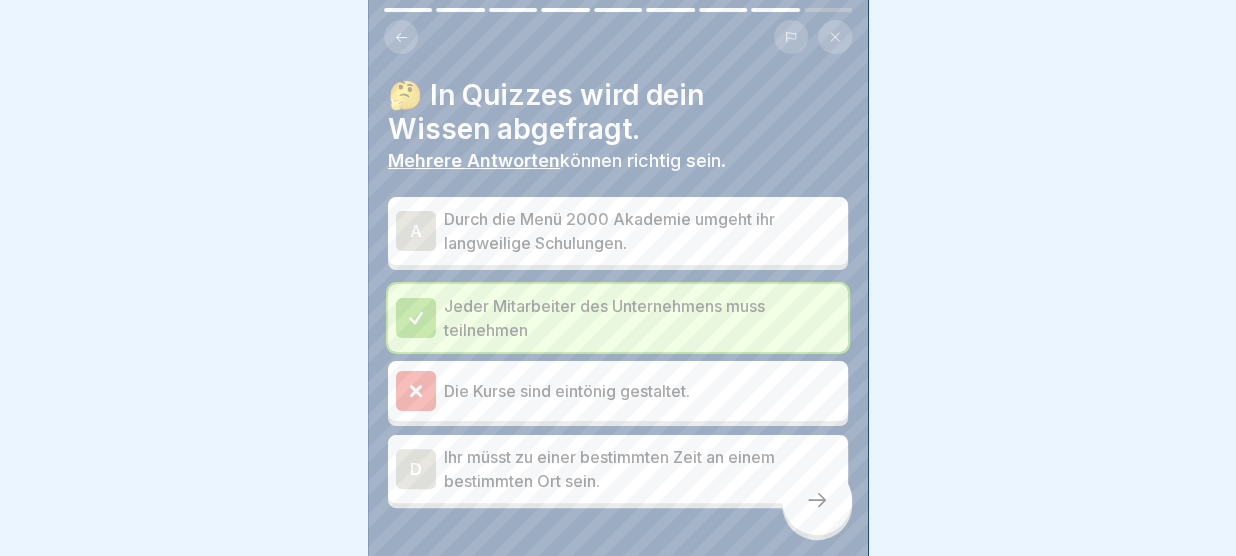 click 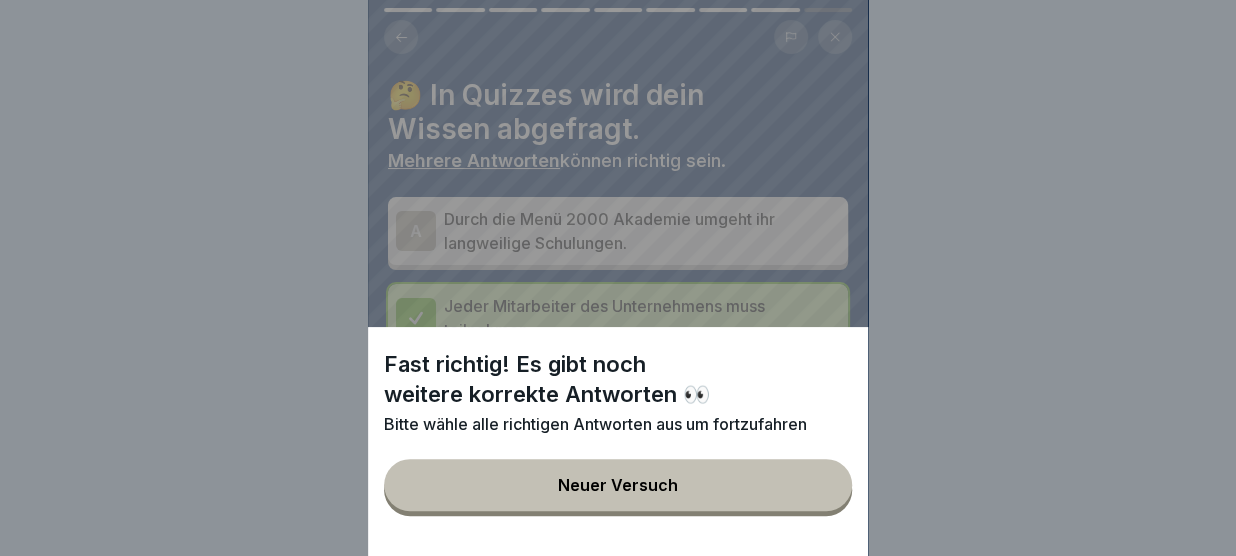 click on "Neuer Versuch" at bounding box center [618, 485] 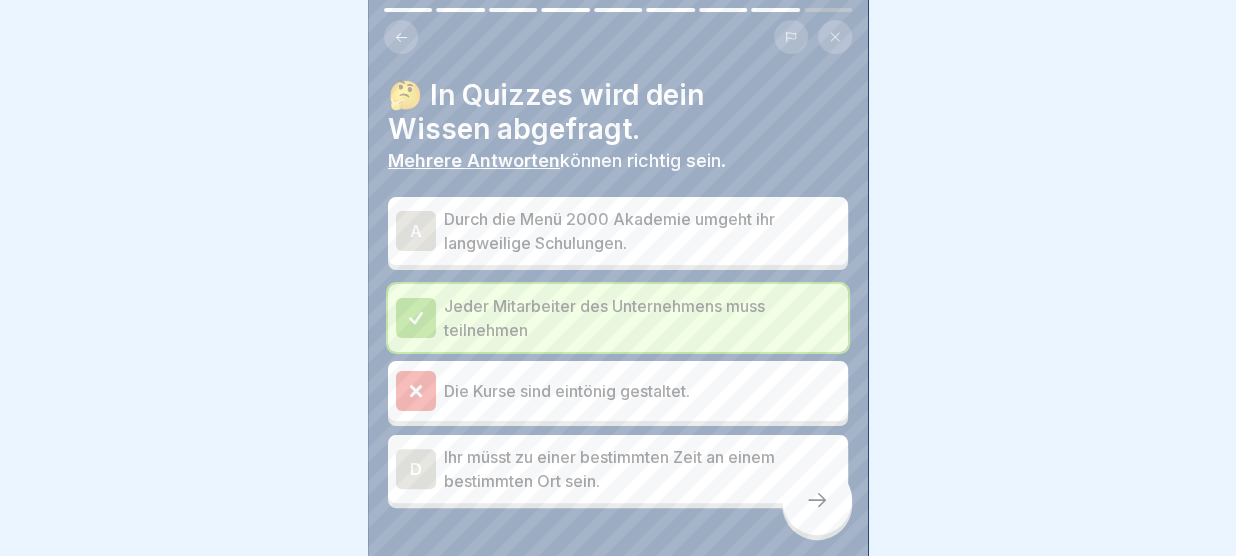 click on "Ihr müsst zu einer bestimmten Zeit an einem bestimmten Ort sein." at bounding box center [642, 469] 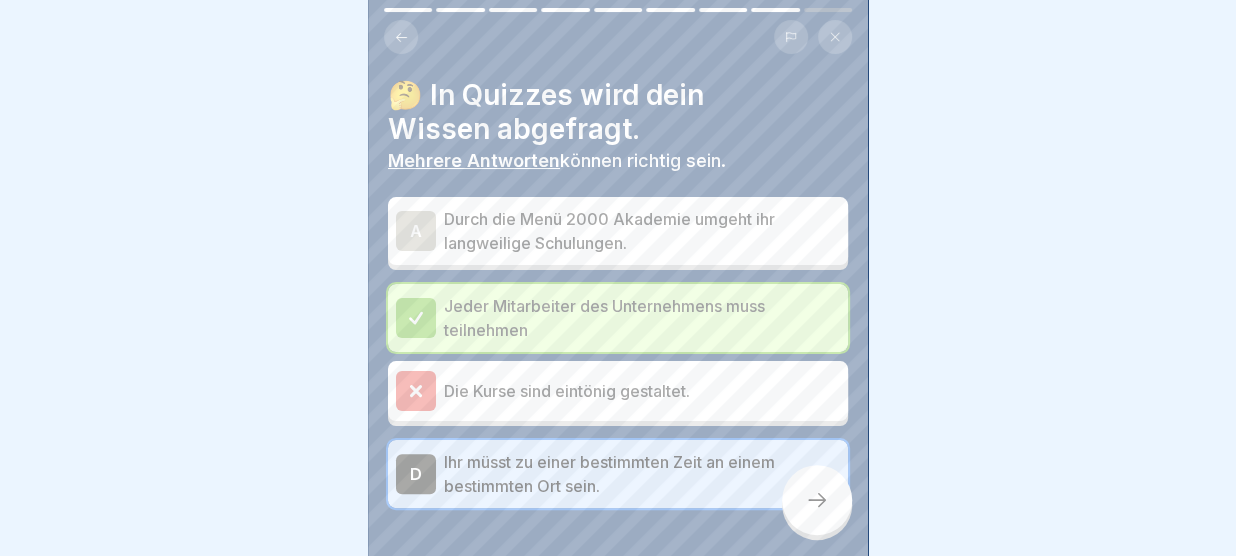 click 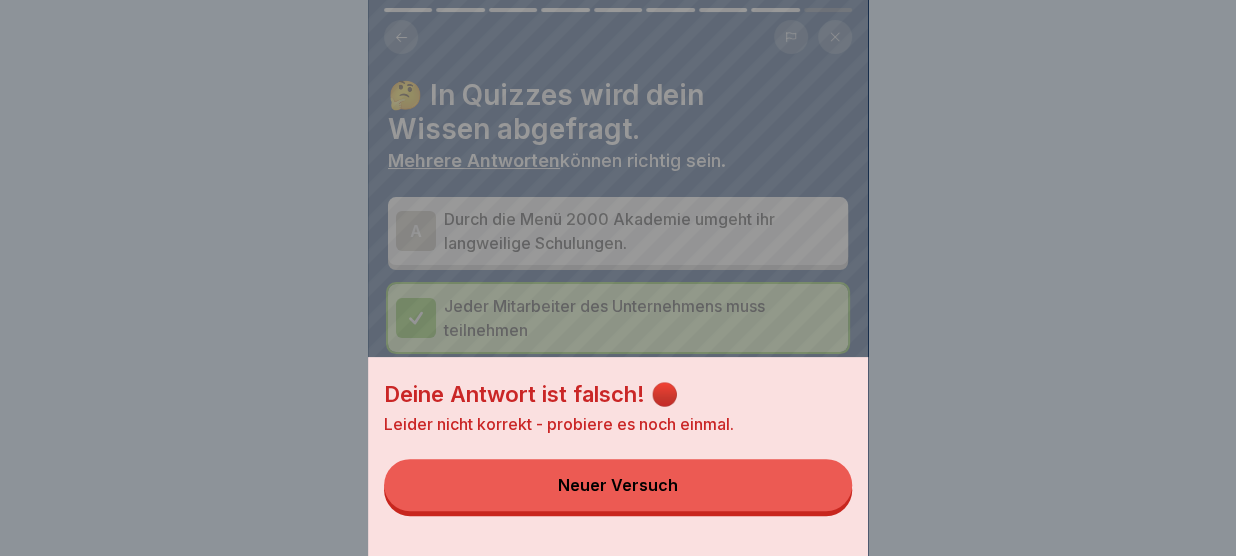 click on "Neuer Versuch" at bounding box center [618, 485] 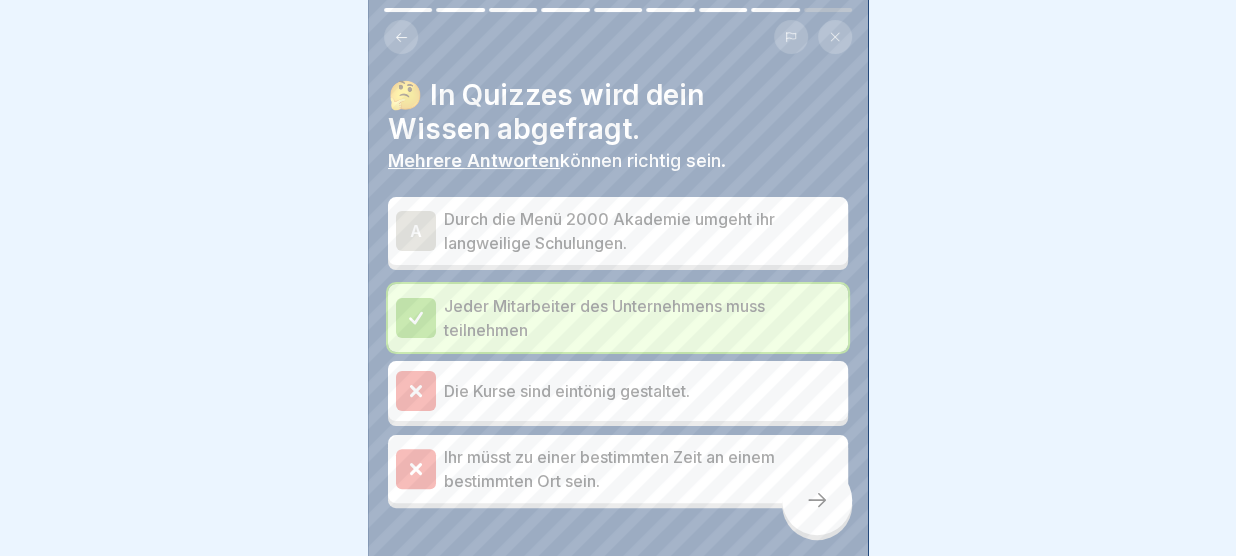 click on "Durch die Menü 2000 Akademie umgeht ihr langweilige Schulungen." at bounding box center (642, 231) 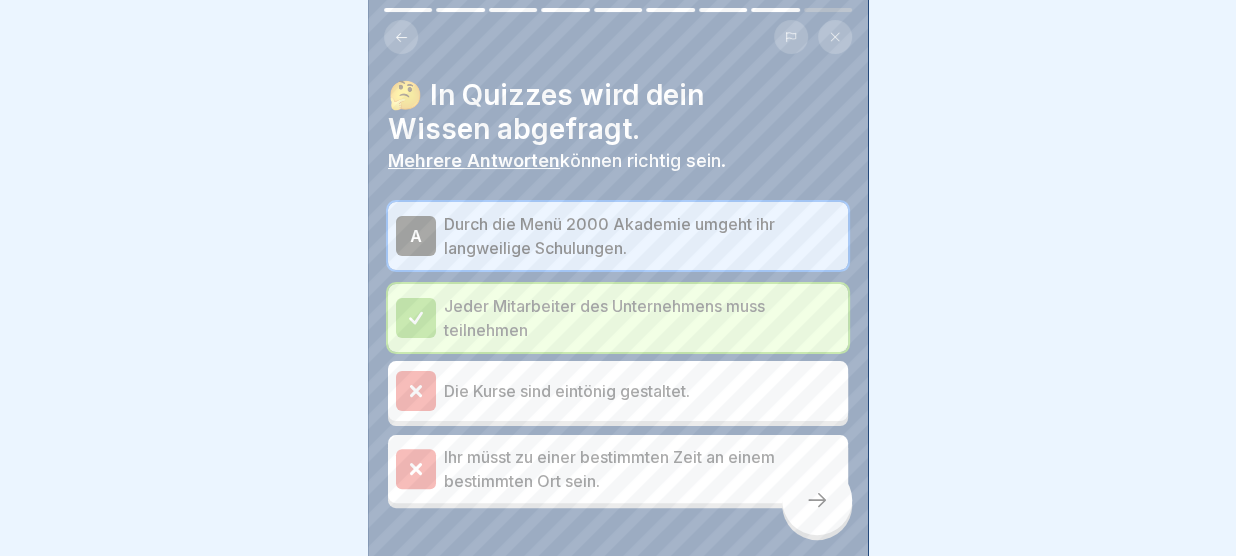 click at bounding box center [817, 500] 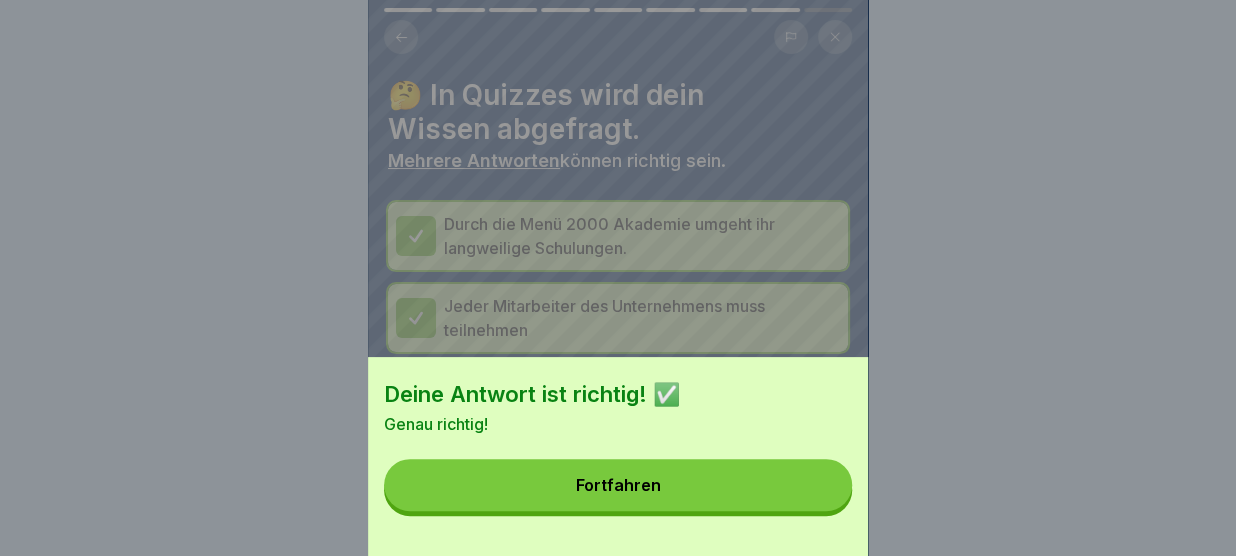 click on "Fortfahren" at bounding box center (618, 485) 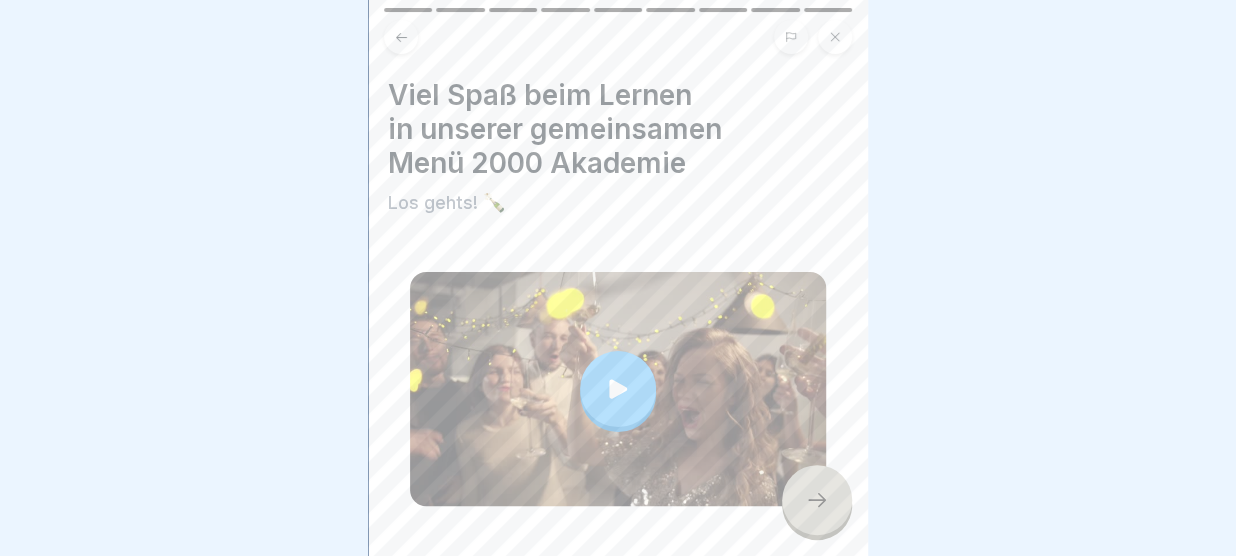 click 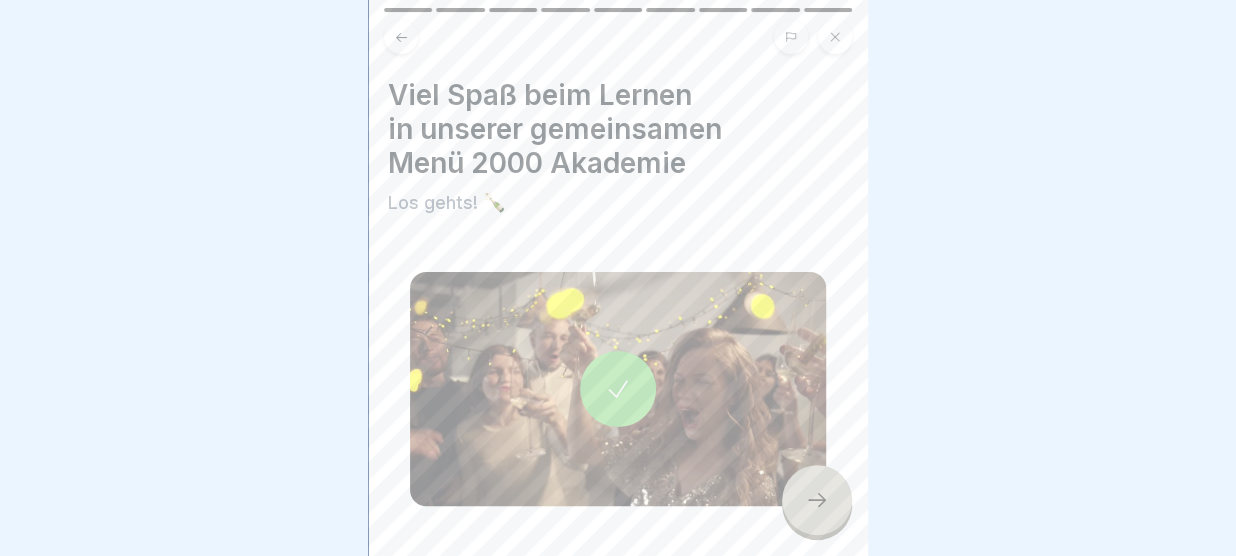 click 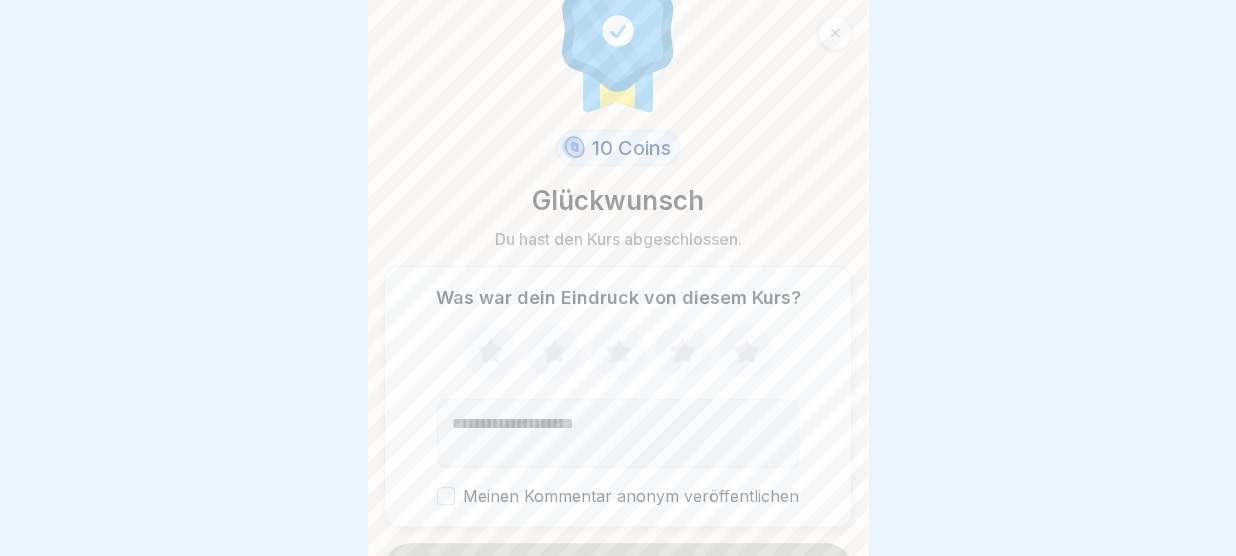 scroll, scrollTop: 109, scrollLeft: 0, axis: vertical 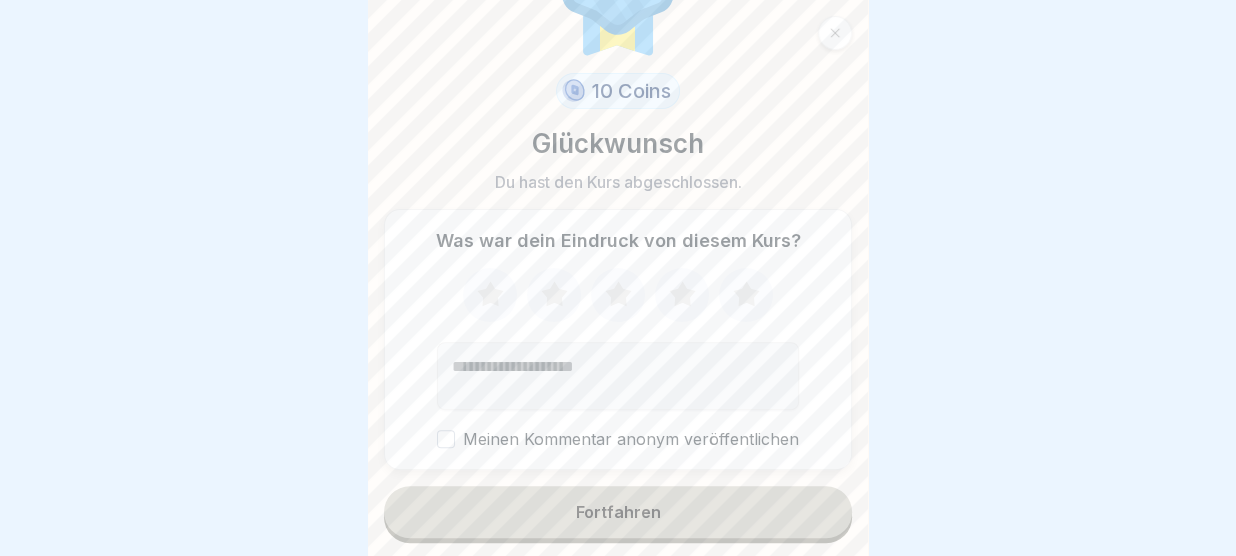 click 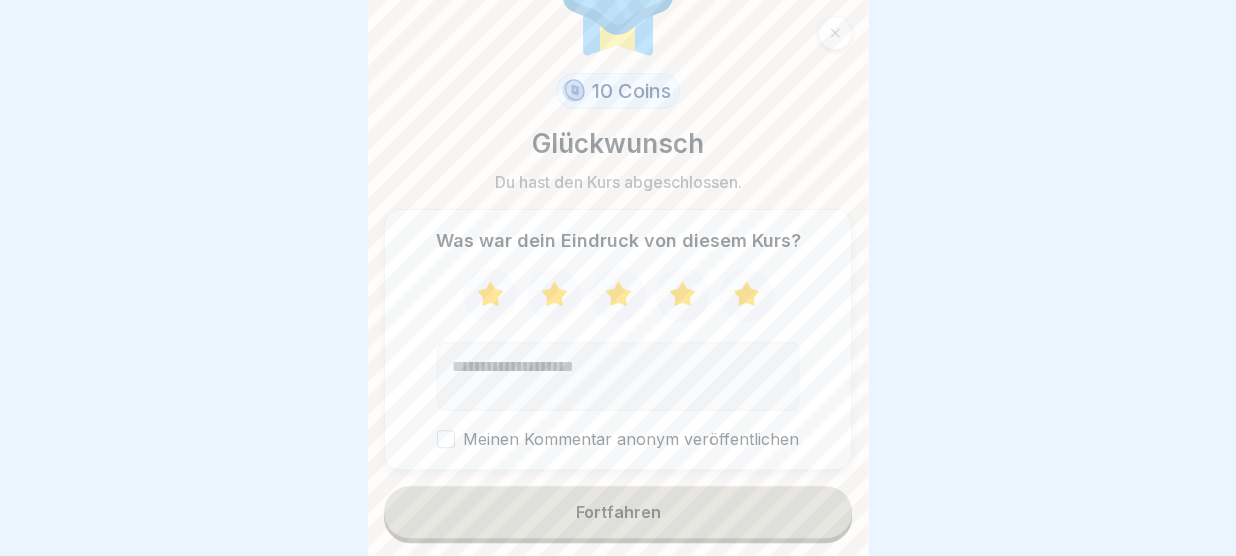 click on "Fortfahren" at bounding box center [618, 512] 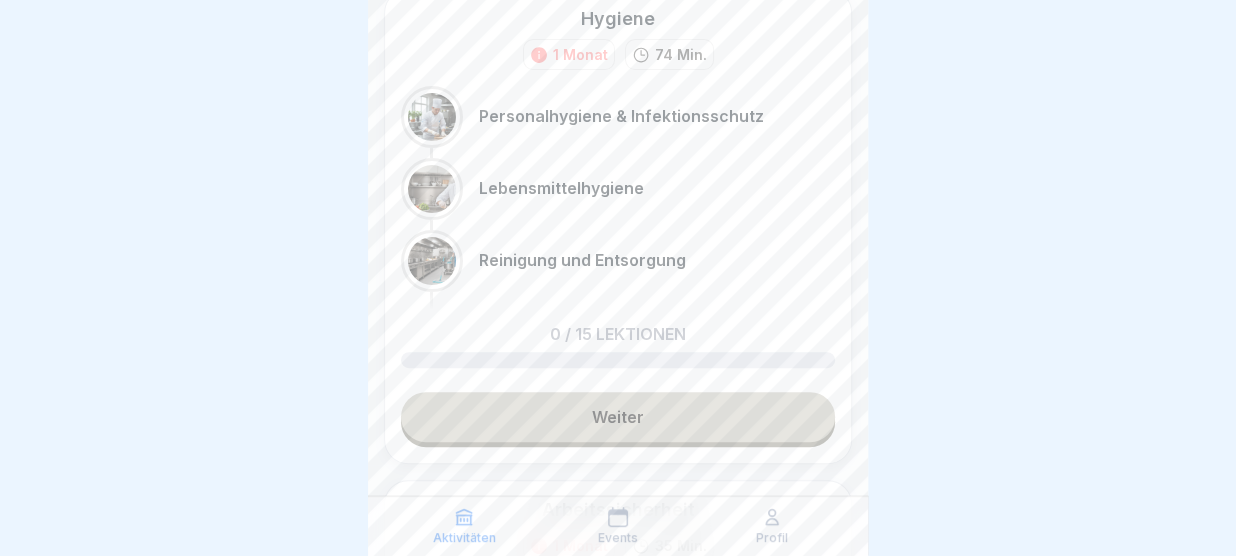 scroll, scrollTop: 92, scrollLeft: 0, axis: vertical 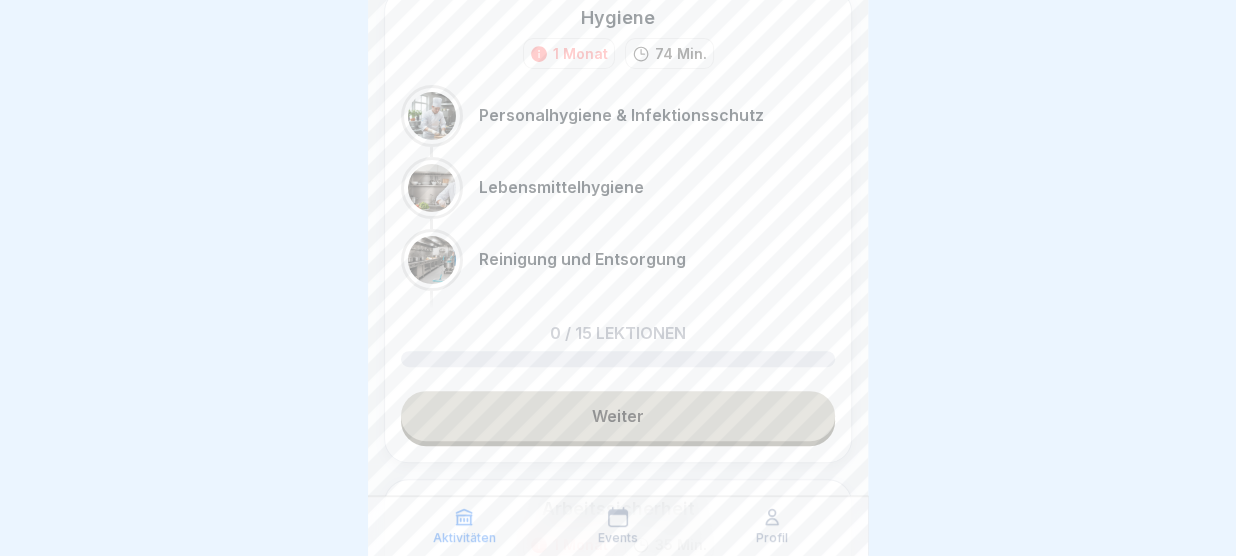 click on "Weiter" at bounding box center (618, 416) 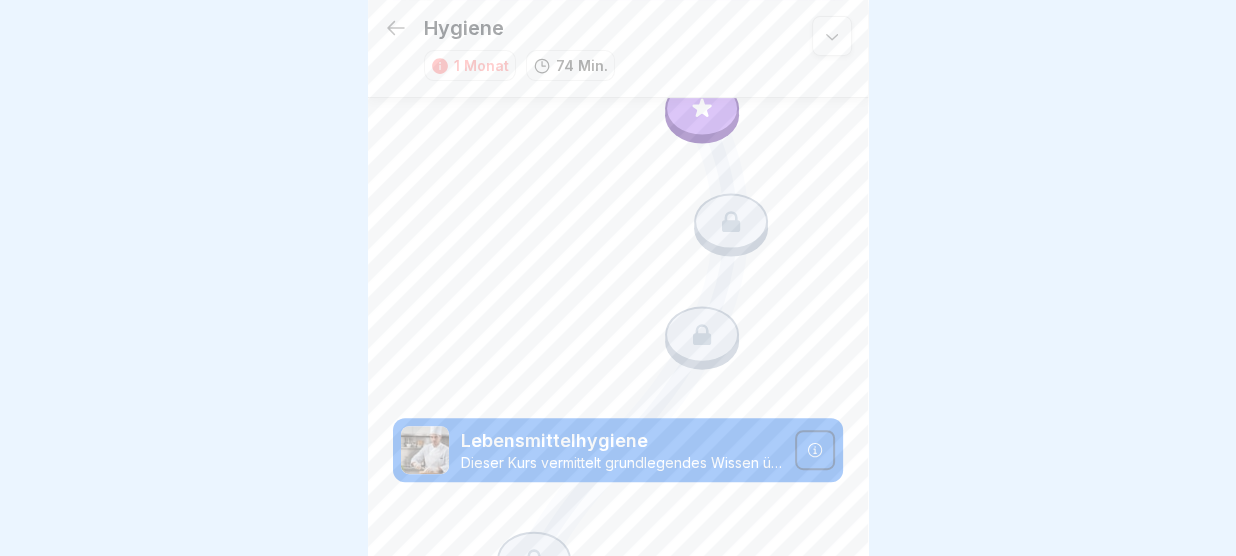 scroll, scrollTop: 0, scrollLeft: 0, axis: both 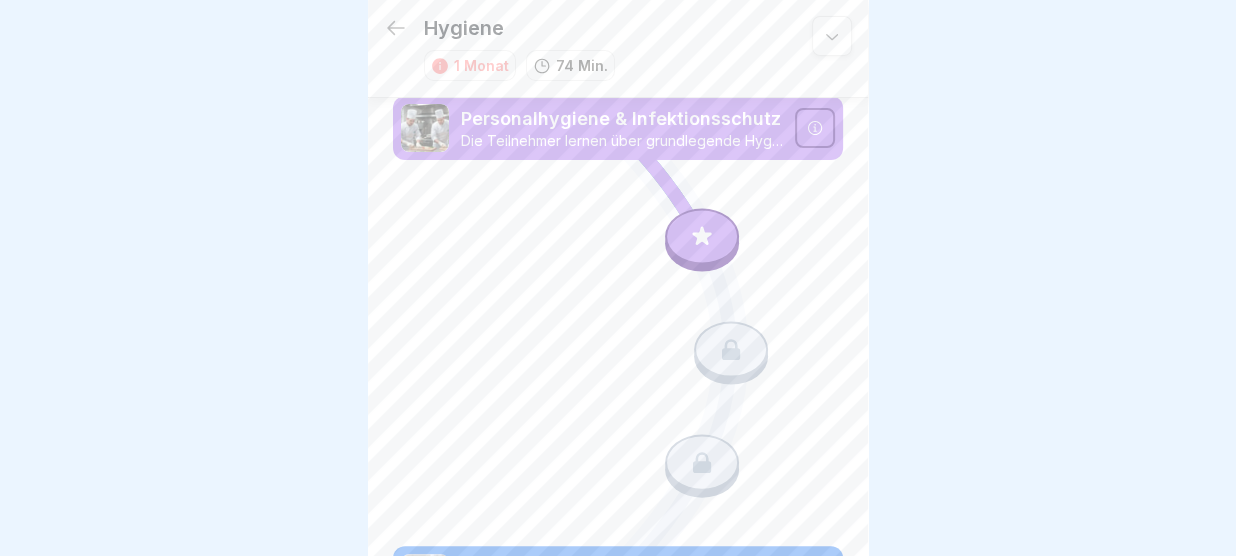 click 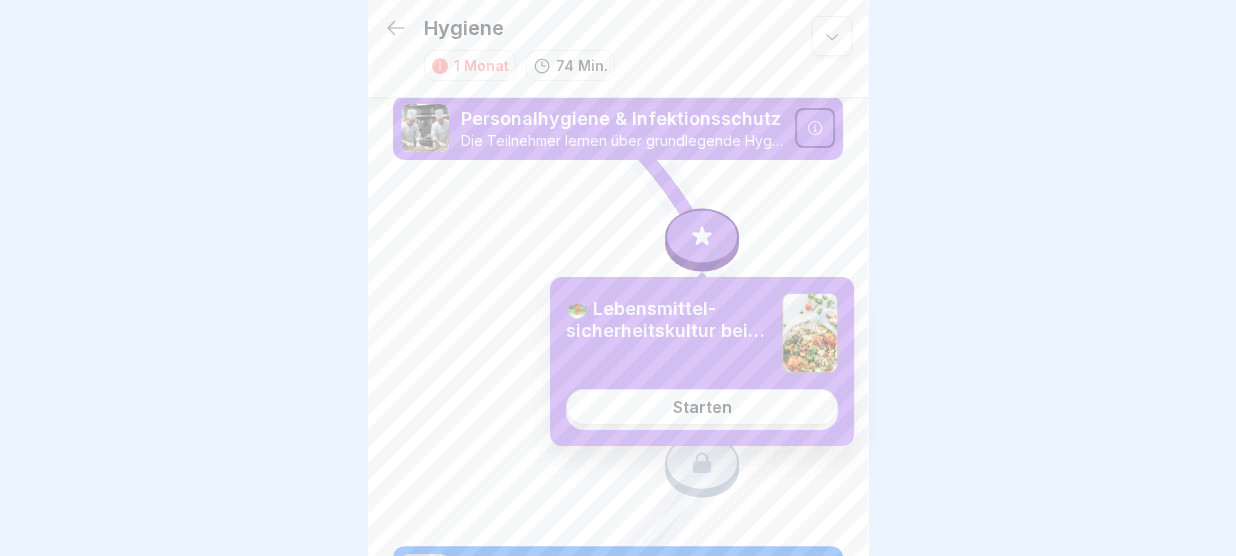 click on "Starten" at bounding box center [701, 407] 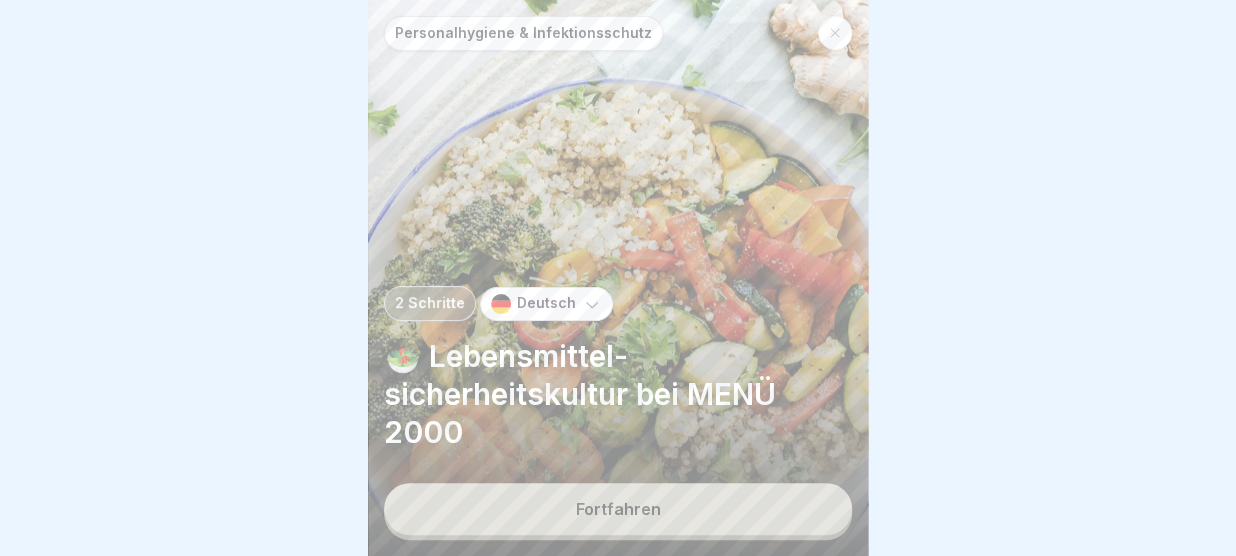 click on "Fortfahren" at bounding box center [618, 509] 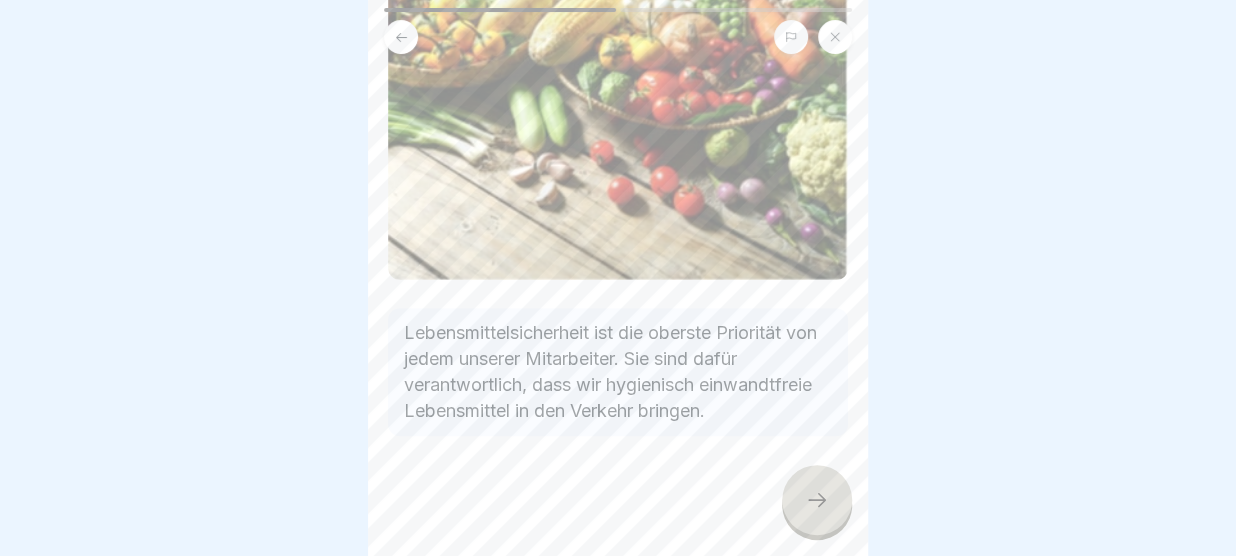 scroll, scrollTop: 345, scrollLeft: 0, axis: vertical 